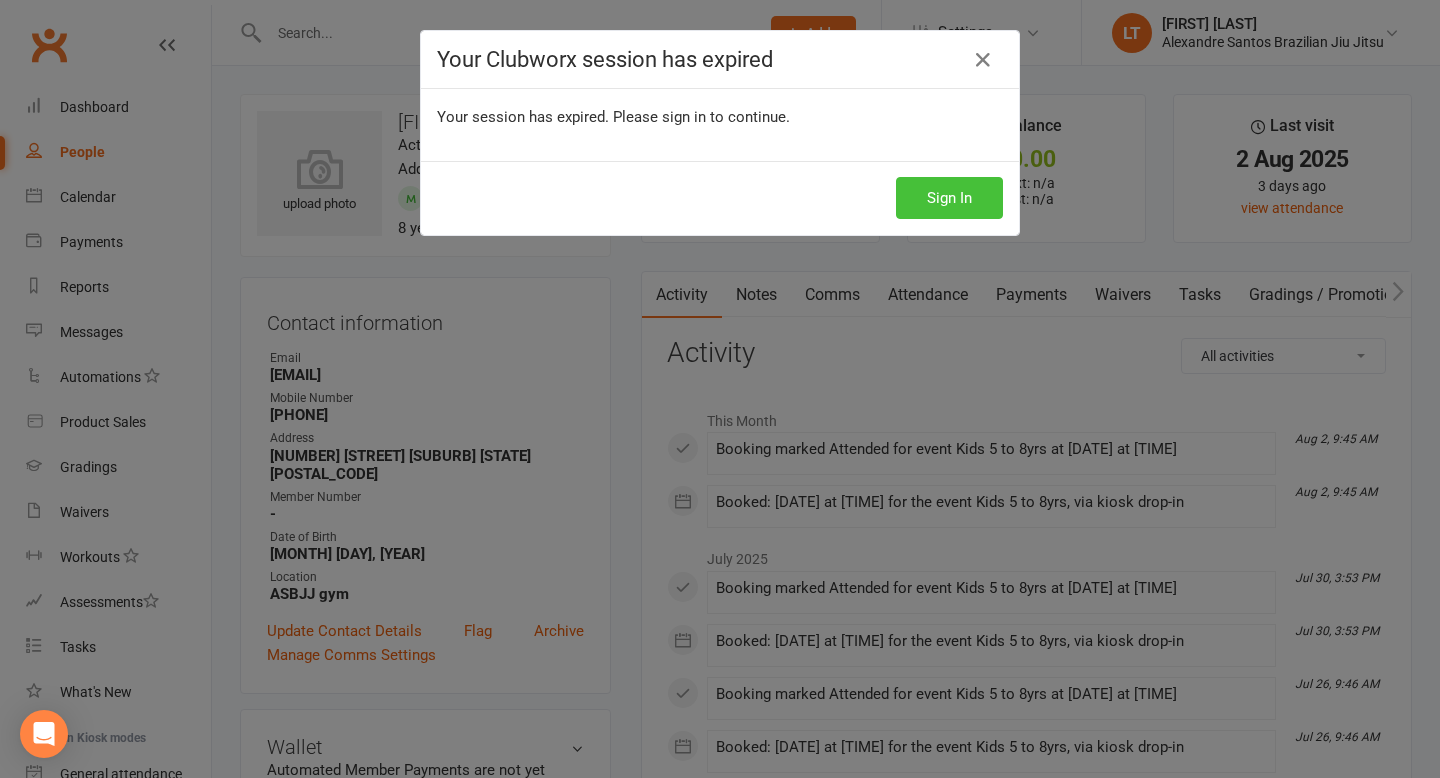 scroll, scrollTop: 1283, scrollLeft: 0, axis: vertical 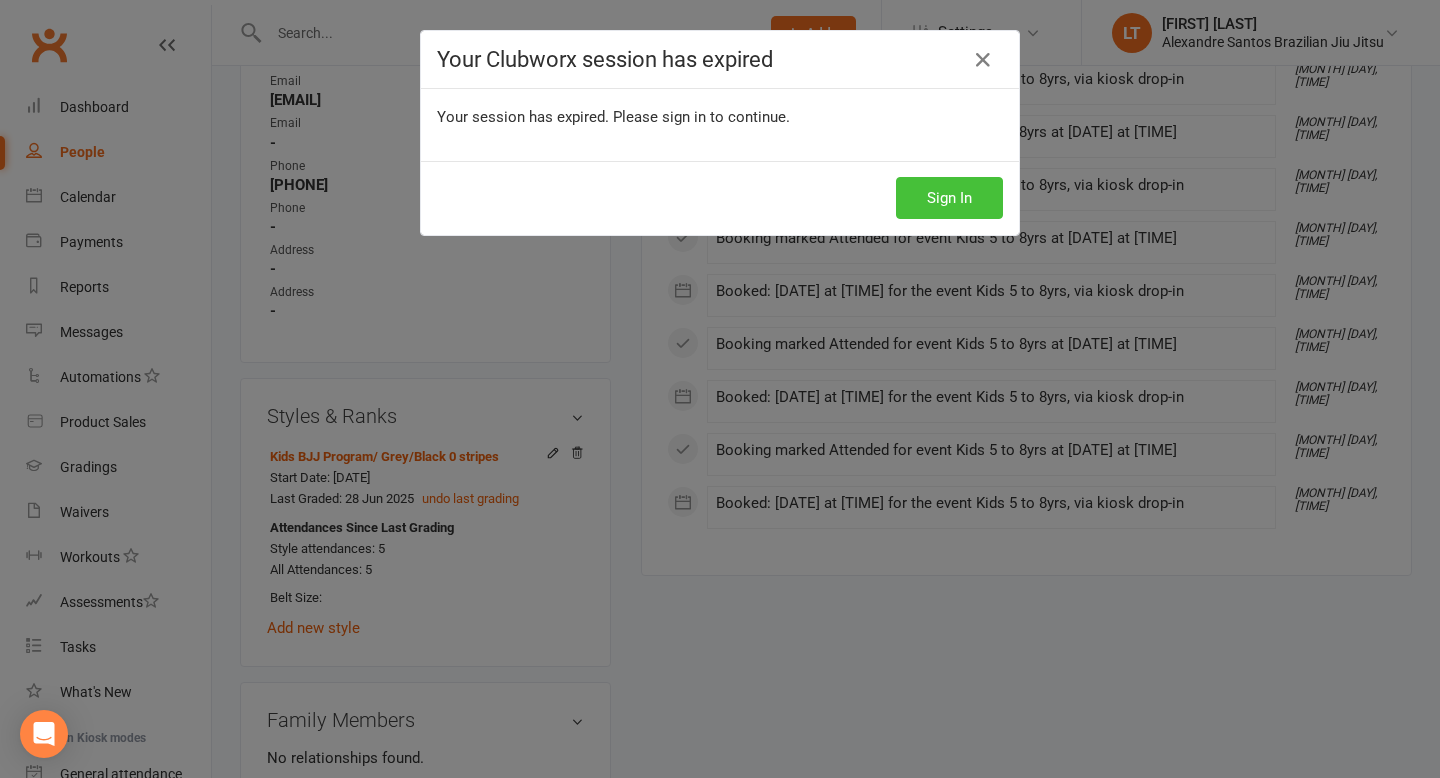 click on "Sign In" at bounding box center [949, 198] 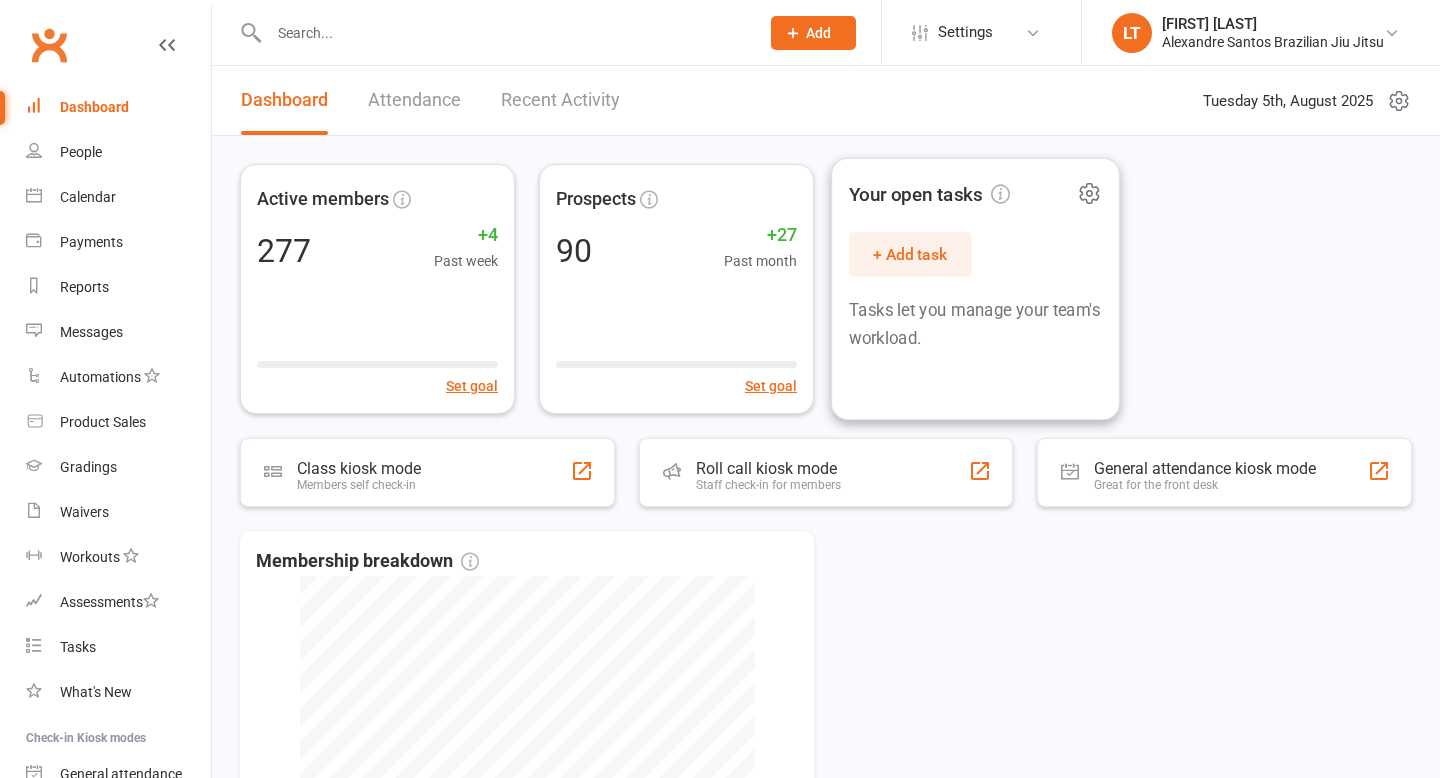 scroll, scrollTop: 0, scrollLeft: 0, axis: both 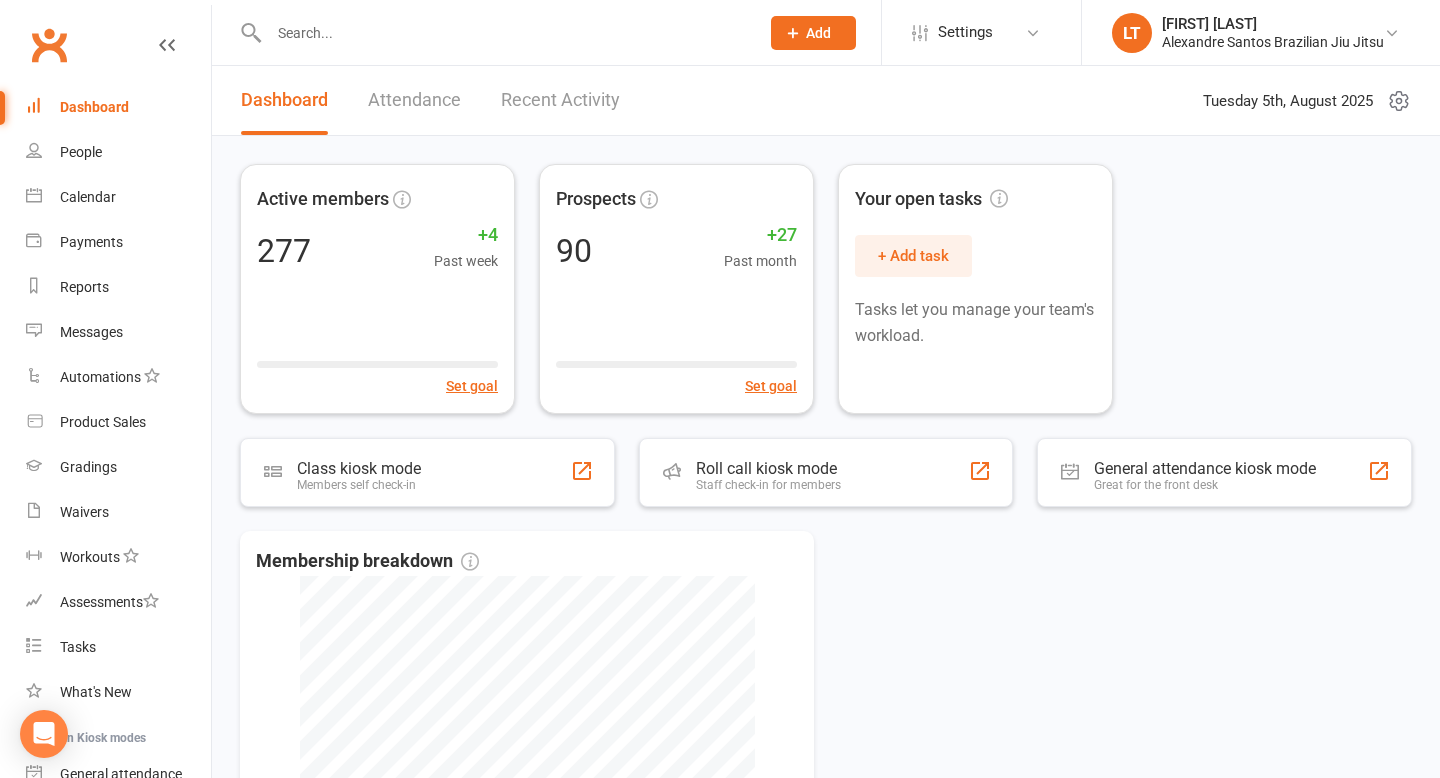 click at bounding box center (504, 33) 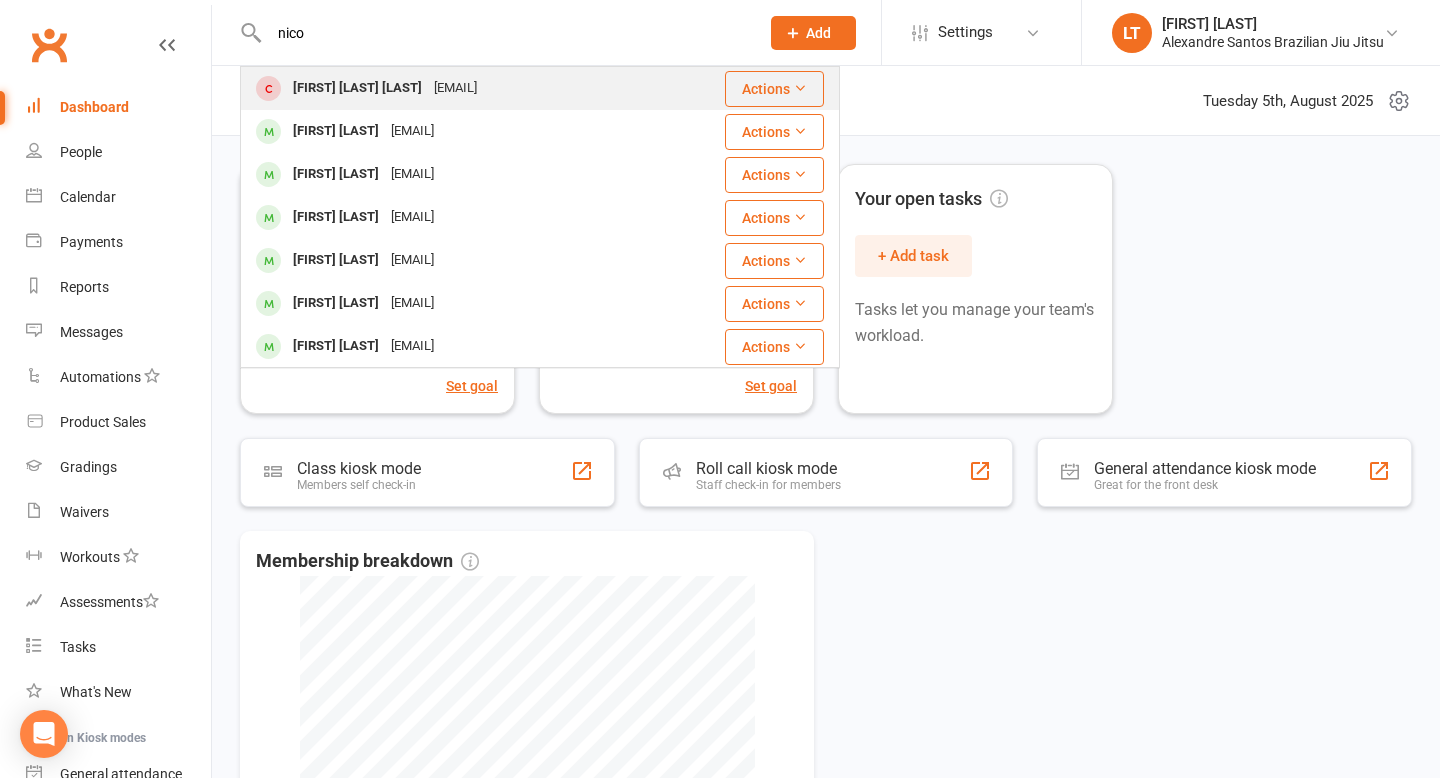 type on "nico" 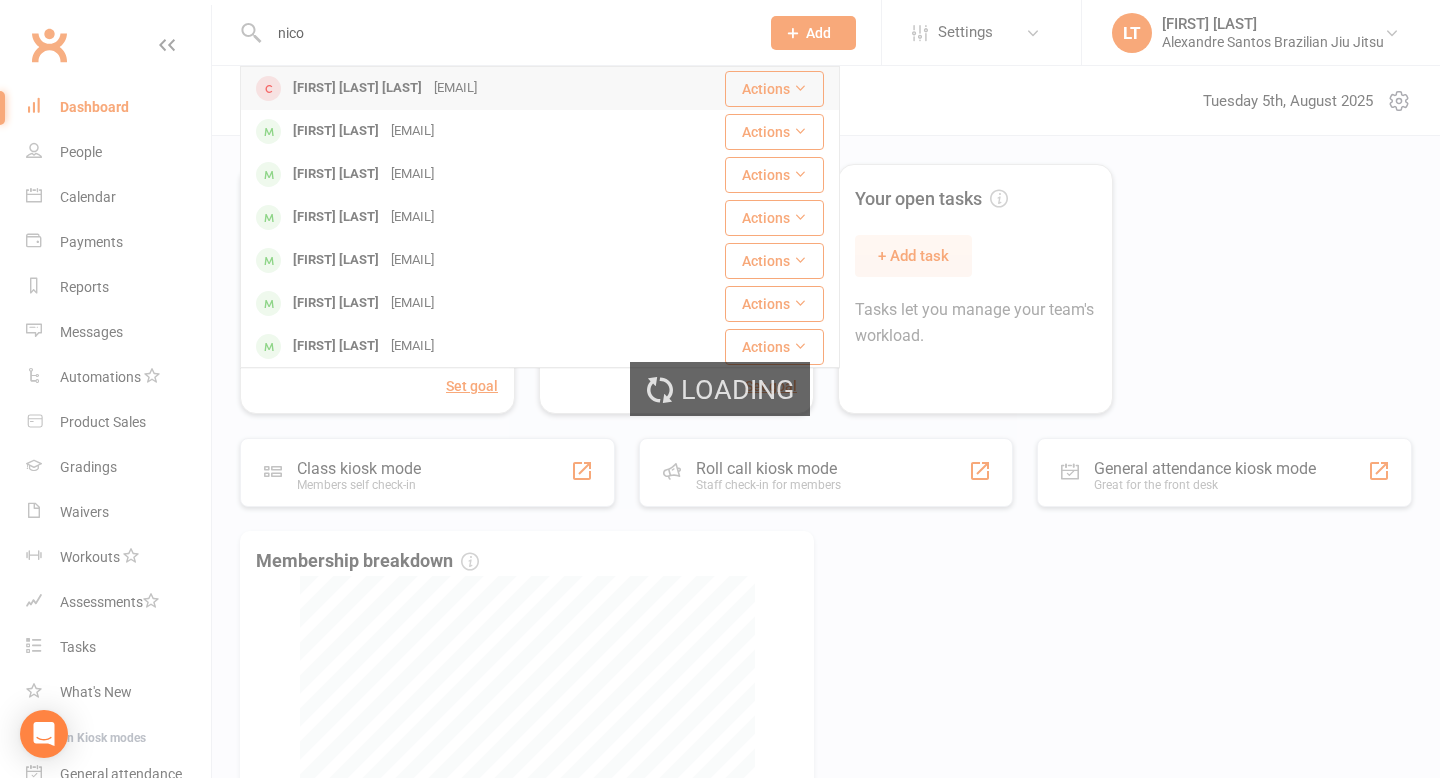 type 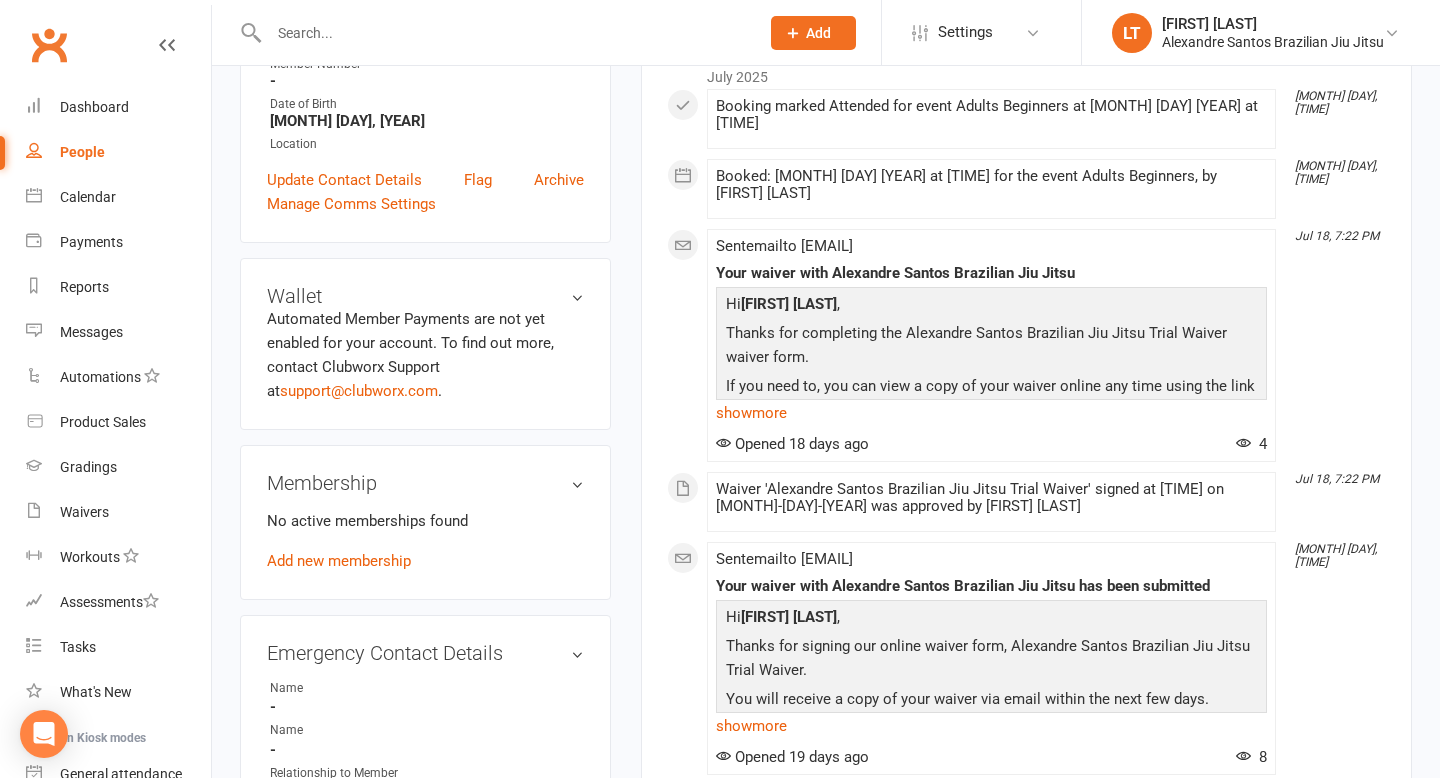 scroll, scrollTop: 507, scrollLeft: 0, axis: vertical 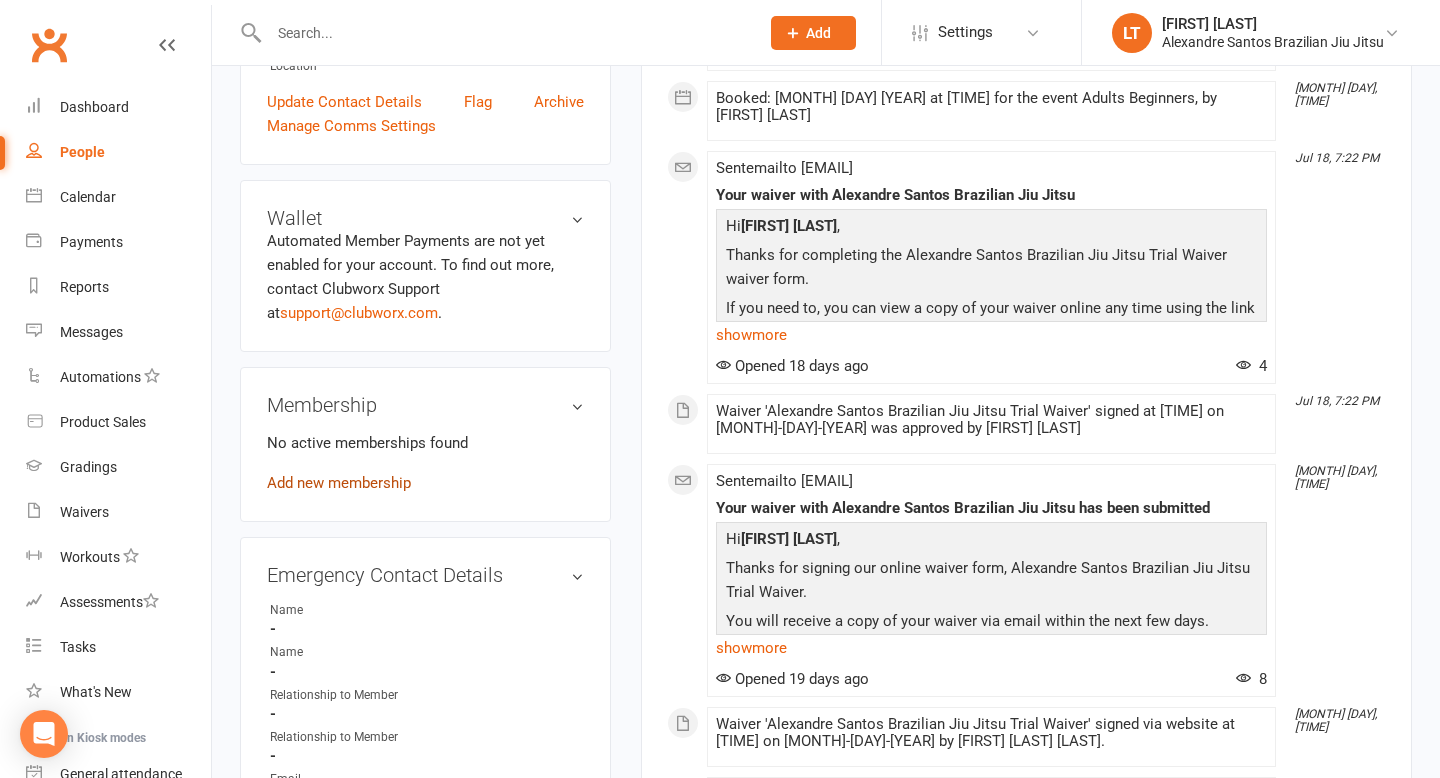 click on "Add new membership" at bounding box center (339, 483) 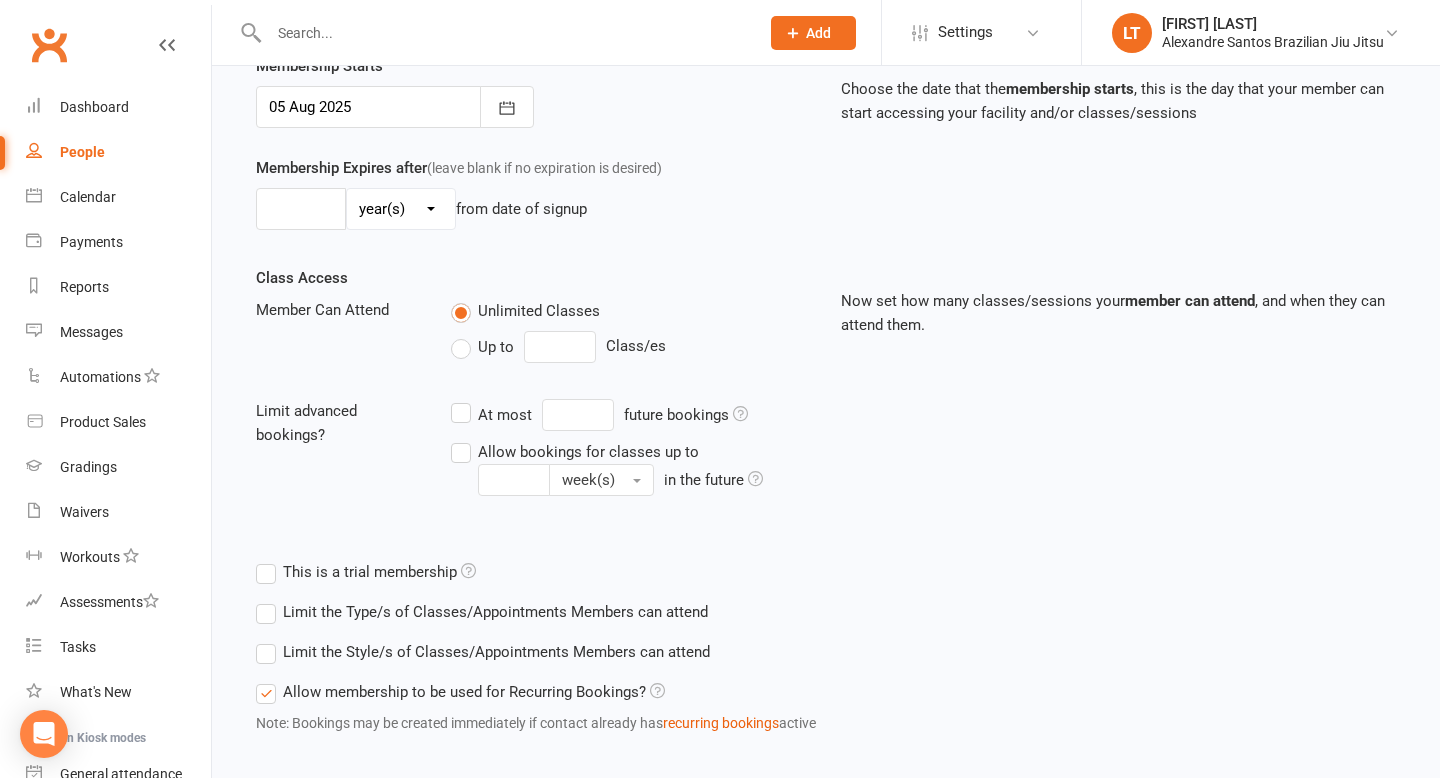 scroll, scrollTop: 0, scrollLeft: 0, axis: both 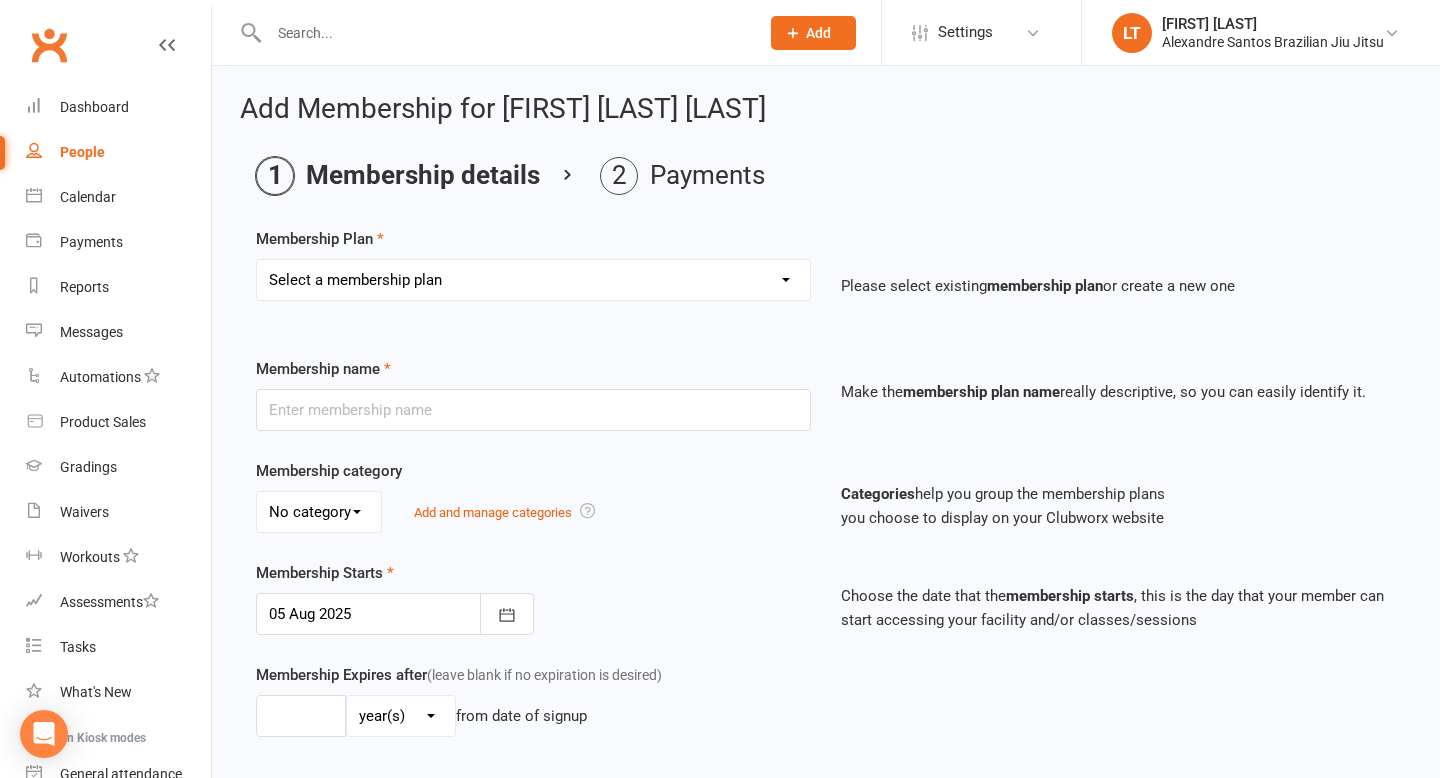 click on "Select a membership plan Create new Membership Plan transferred students" at bounding box center [533, 280] 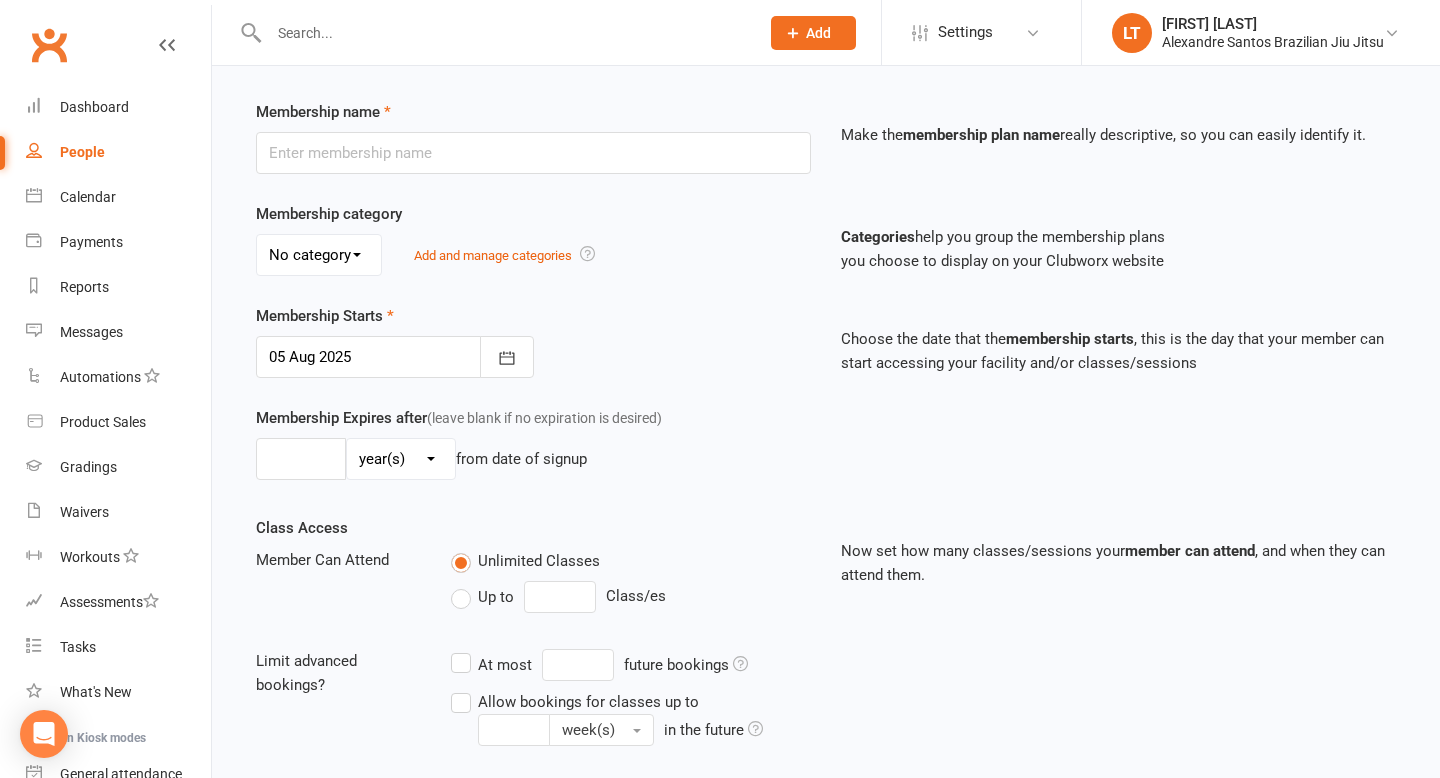 scroll, scrollTop: 610, scrollLeft: 0, axis: vertical 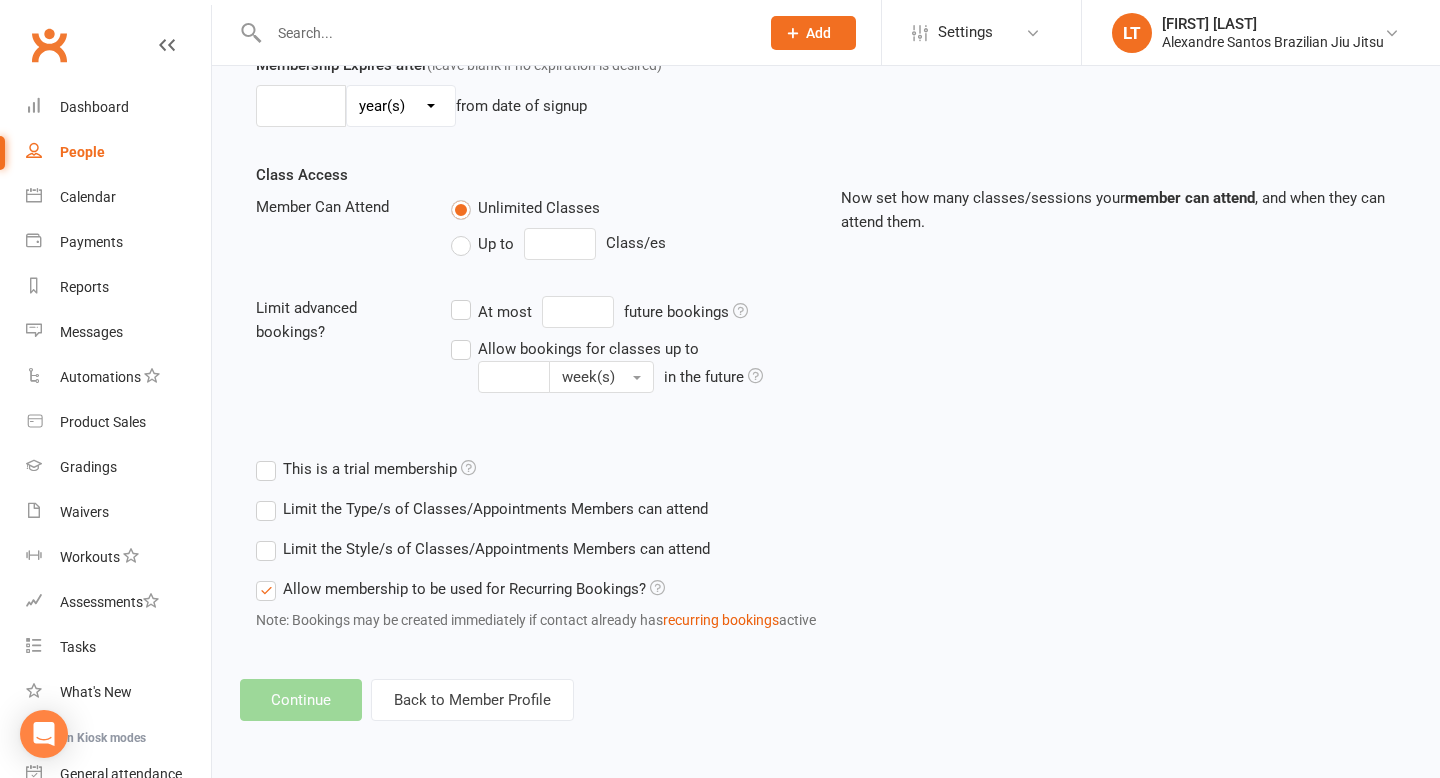 click on "Add Membership for [FIRST] [LAST] [LAST] Membership details Payments Membership Plan Select a membership plan Create new Membership Plan transferred students Please select existing  membership plan  or create a new one Membership name Make the  membership plan name  really descriptive, so you can easily identify it. Membership category No category General Add and manage categories   Categories  help you group the membership plans you choose to display on your Clubworx website Membership Starts [MONTH] [DAY] [YEAR]
[MONTH] [YEAR]
Sun Mon Tue Wed Thu Fri Sat
31
27
28
29
30
31
01
02
32
03
04
05
06
07
08
09
33
10" at bounding box center (826, 102) 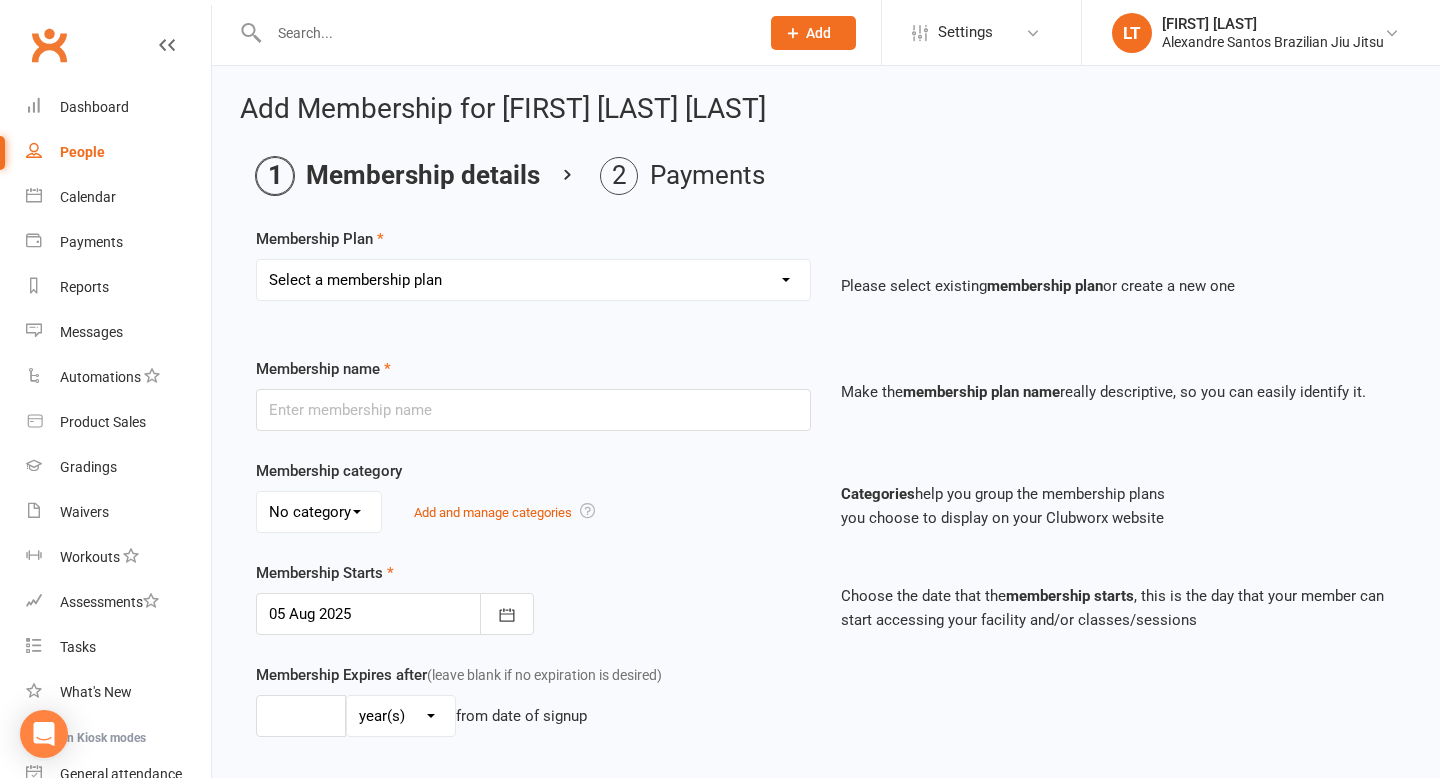 click on "Select a membership plan Create new Membership Plan transferred students" at bounding box center [533, 280] 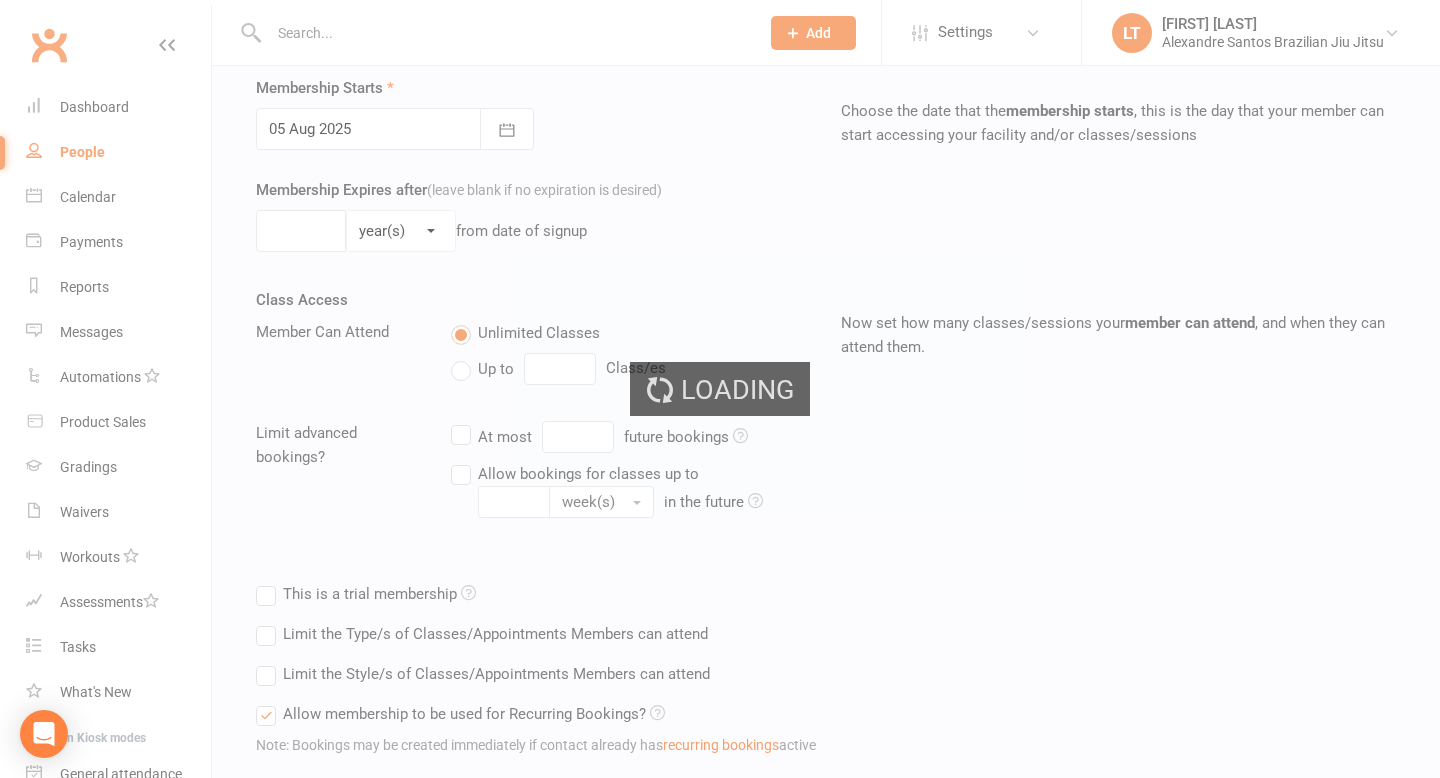 scroll, scrollTop: 610, scrollLeft: 0, axis: vertical 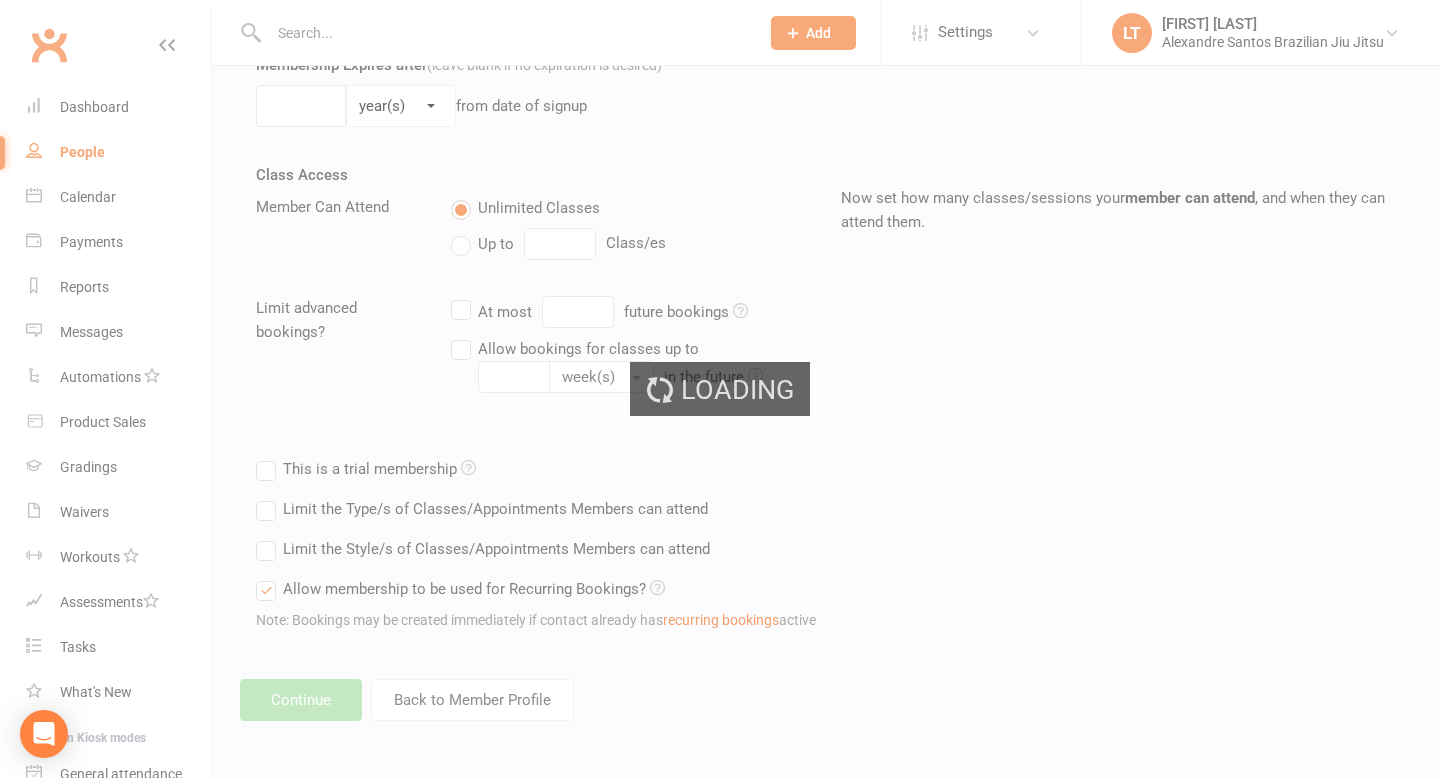 type on "transferred students" 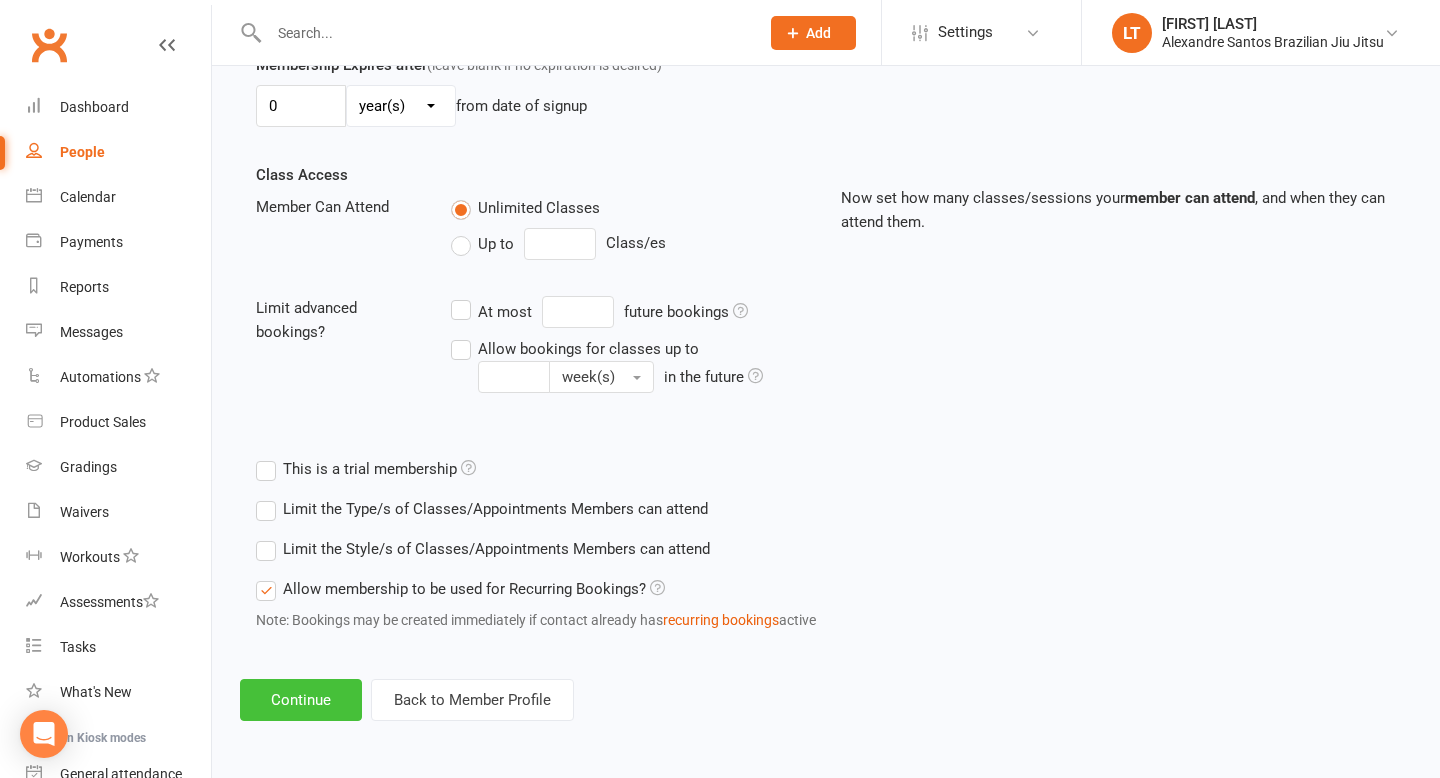 click on "Continue" at bounding box center [301, 700] 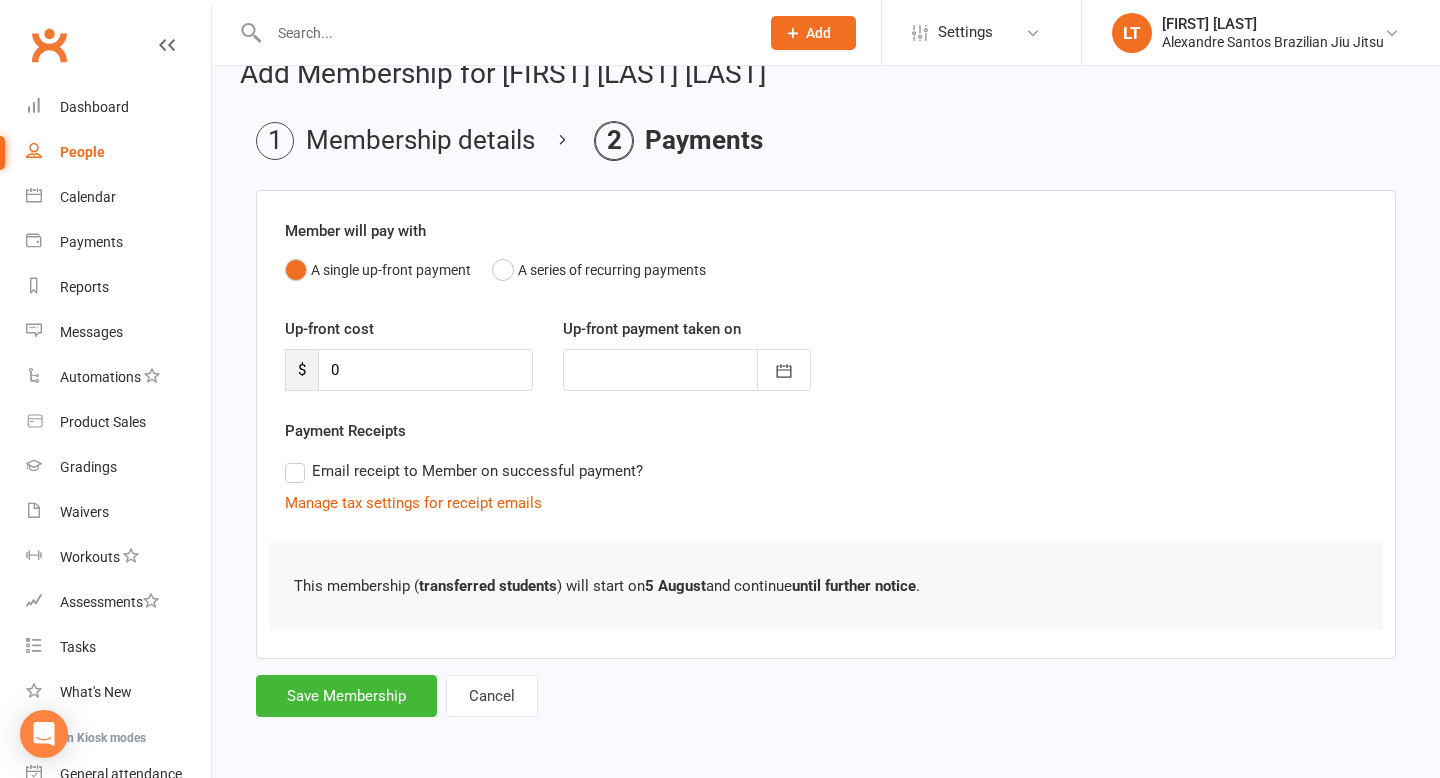scroll, scrollTop: 0, scrollLeft: 0, axis: both 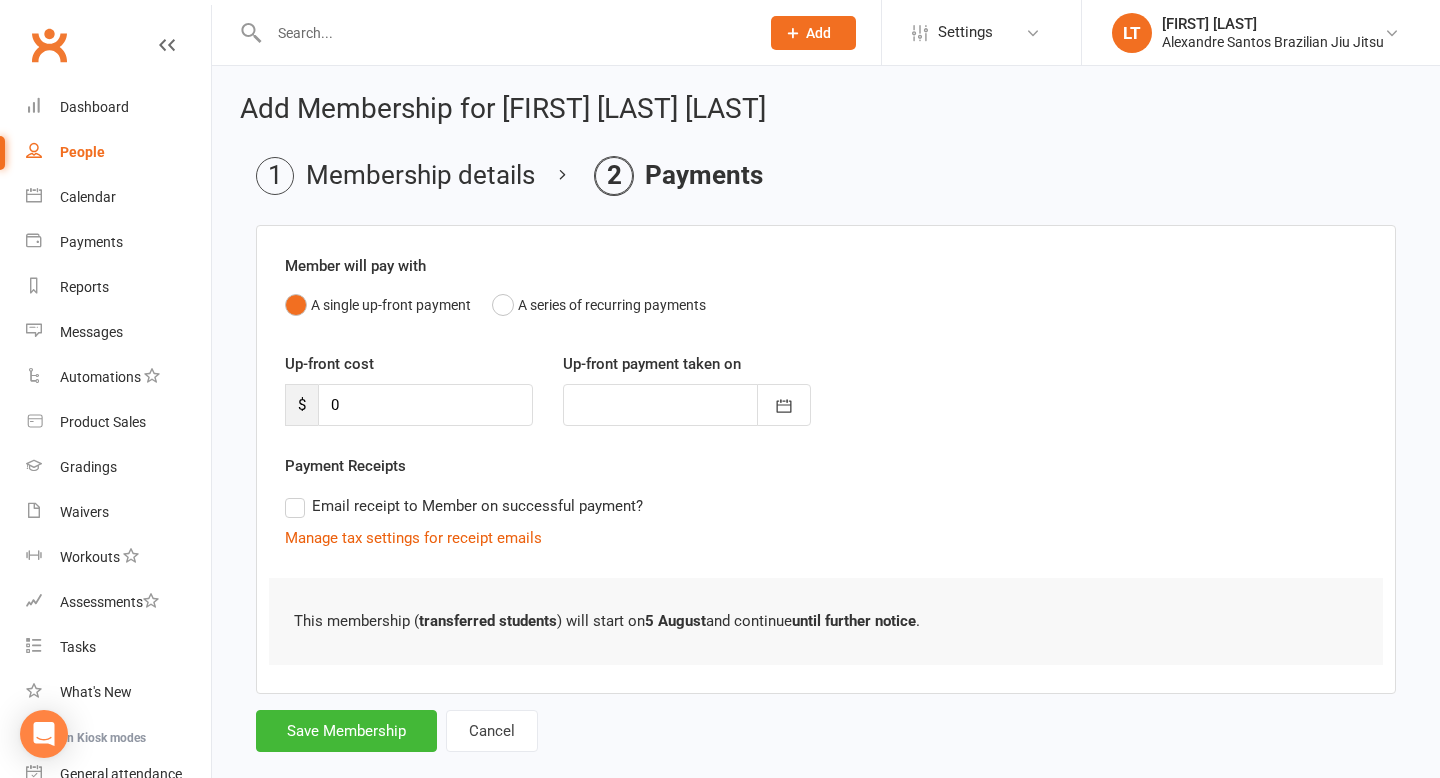 click on "Member will pay with A single up-front payment A series of recurring payments Up-front cost  $ 0 Up-front payment taken on
August 2025
Sun Mon Tue Wed Thu Fri Sat
31
27
28
29
30
31
01
02
32
03
04
05
06
07
08
09
33
10
11
12
13
14
15
16
34
17
18
19
20
21
22
23
35
24
25
26
27" at bounding box center [826, 488] 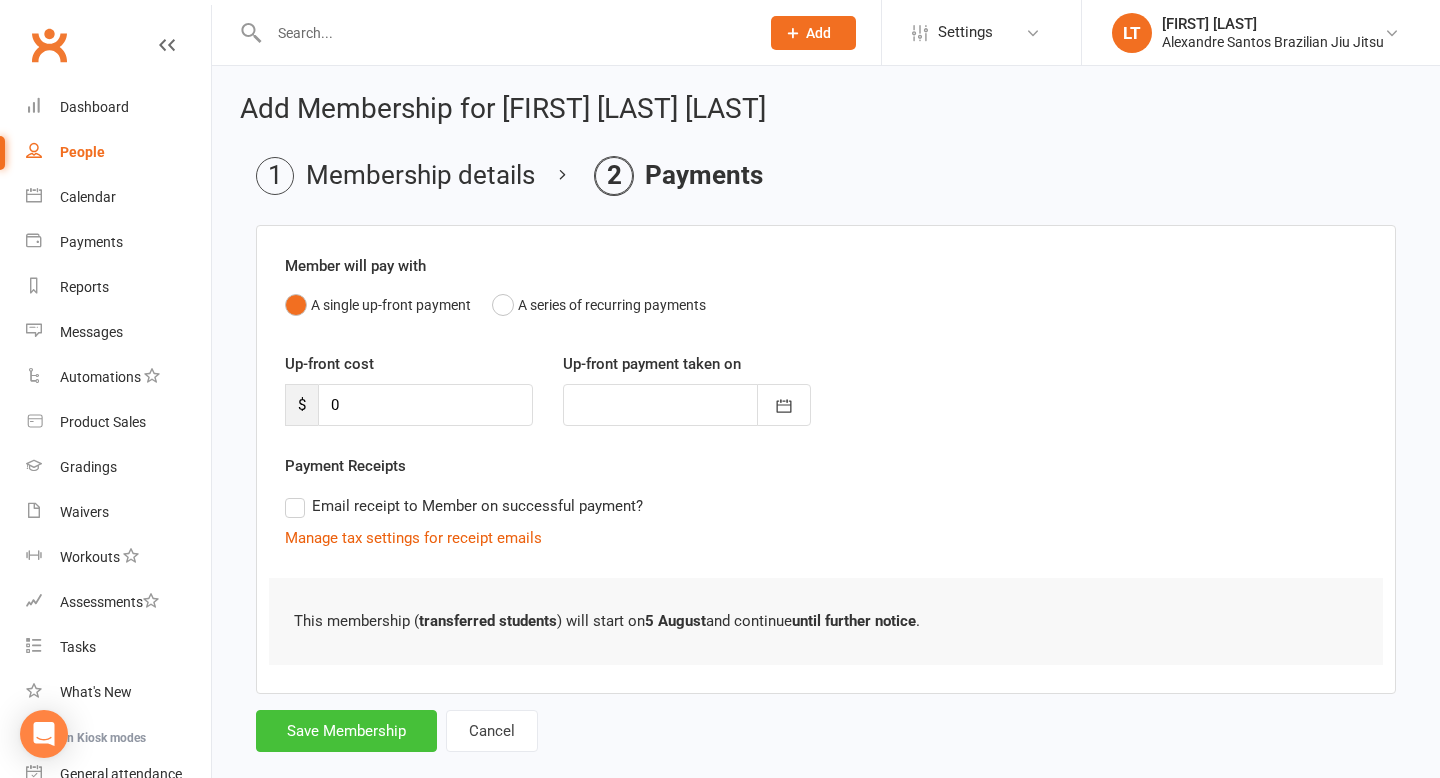 click on "Save Membership" at bounding box center (346, 731) 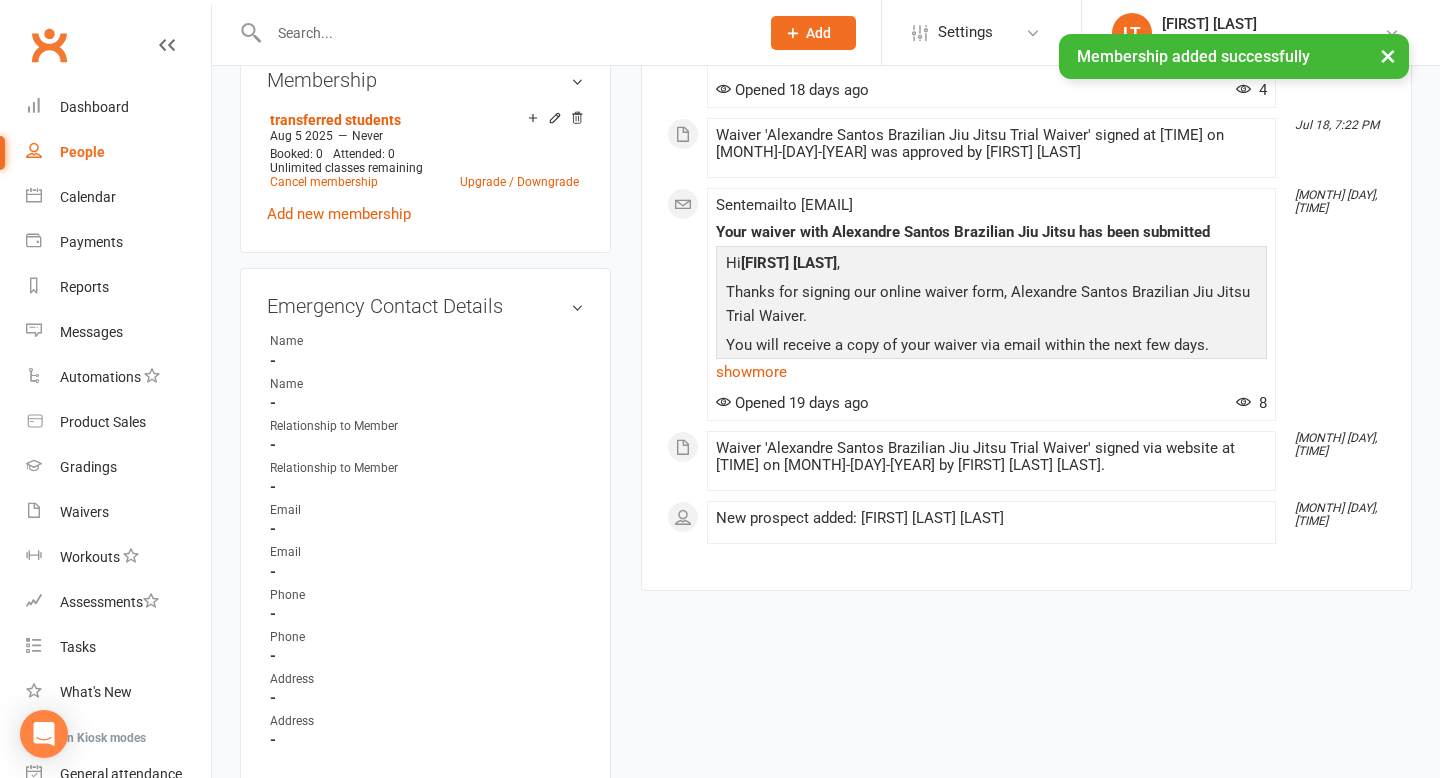 scroll, scrollTop: 842, scrollLeft: 0, axis: vertical 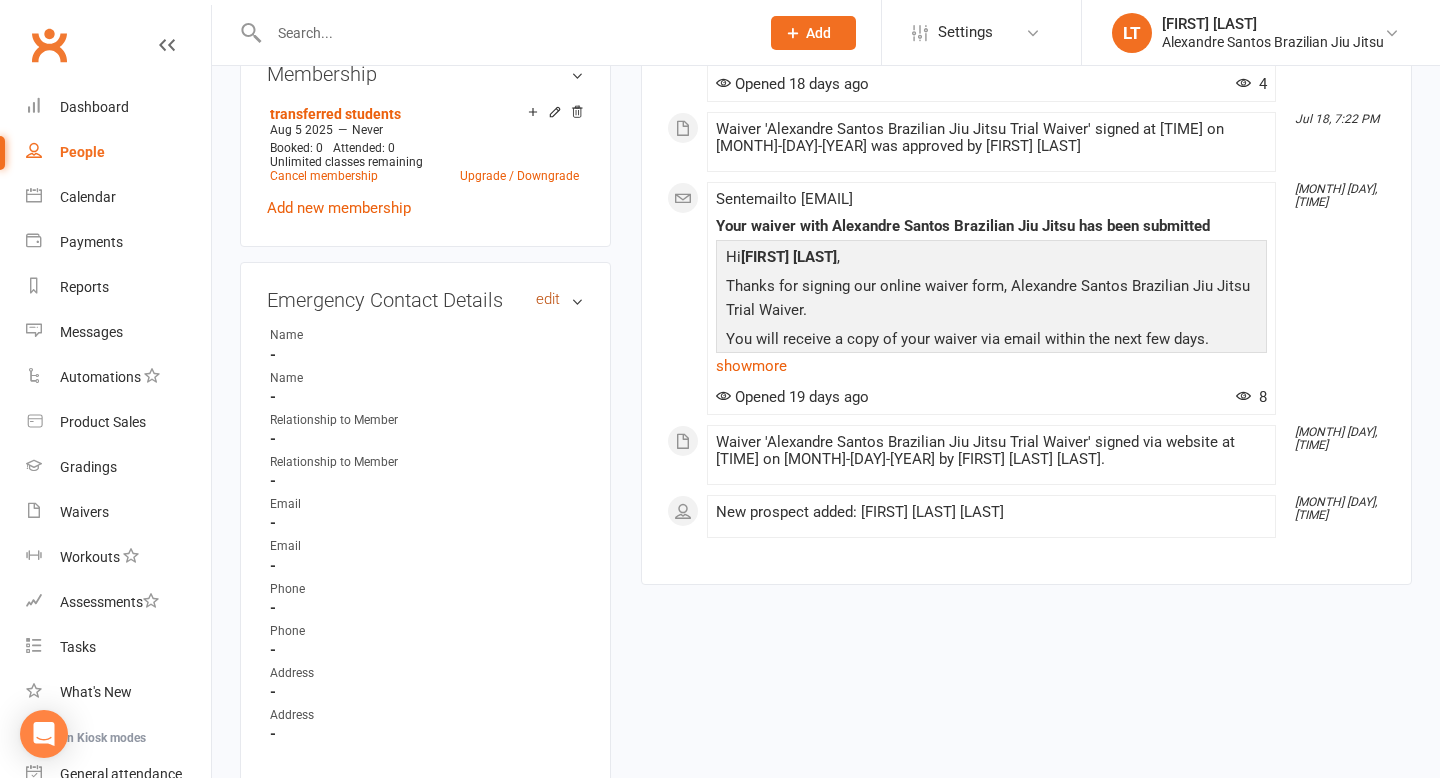 click on "edit" at bounding box center (548, 299) 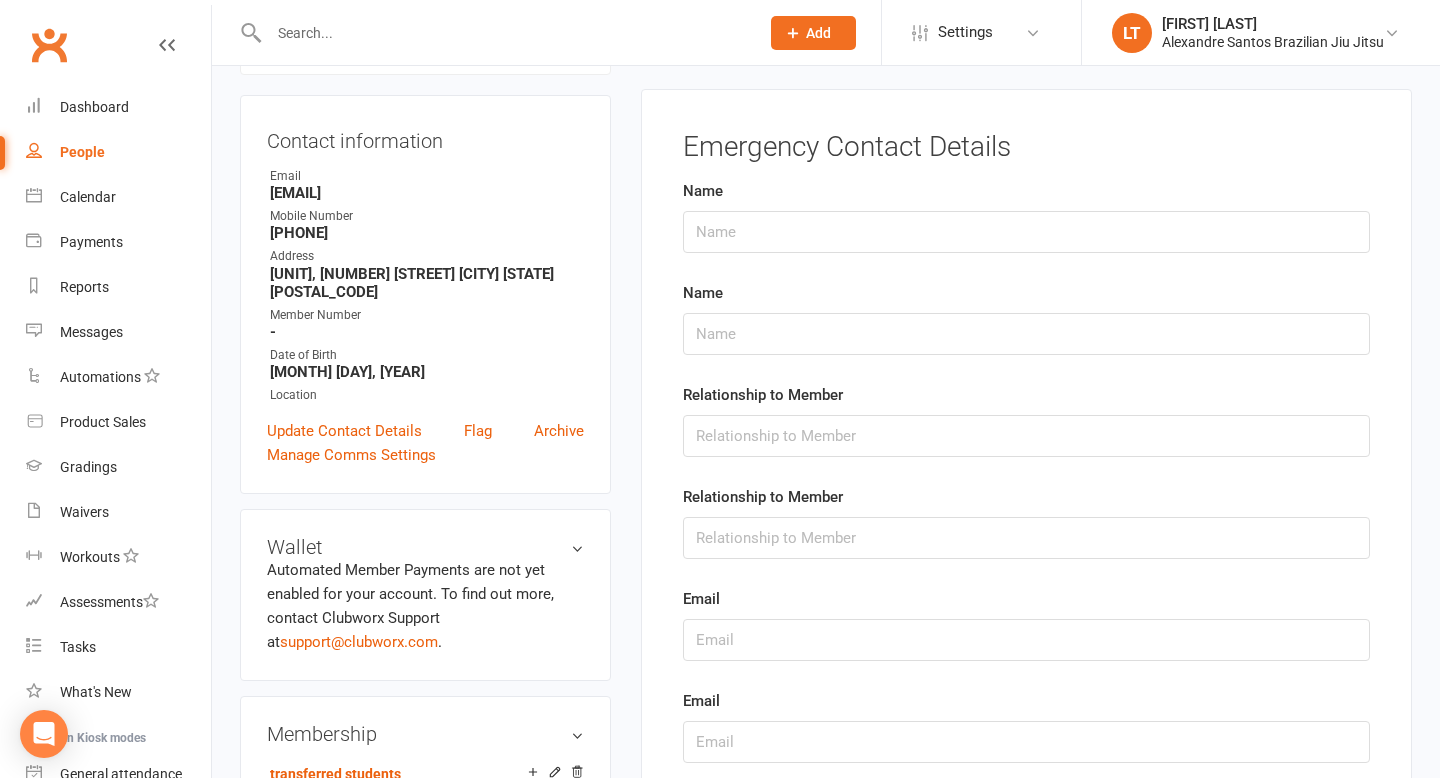 scroll, scrollTop: 171, scrollLeft: 0, axis: vertical 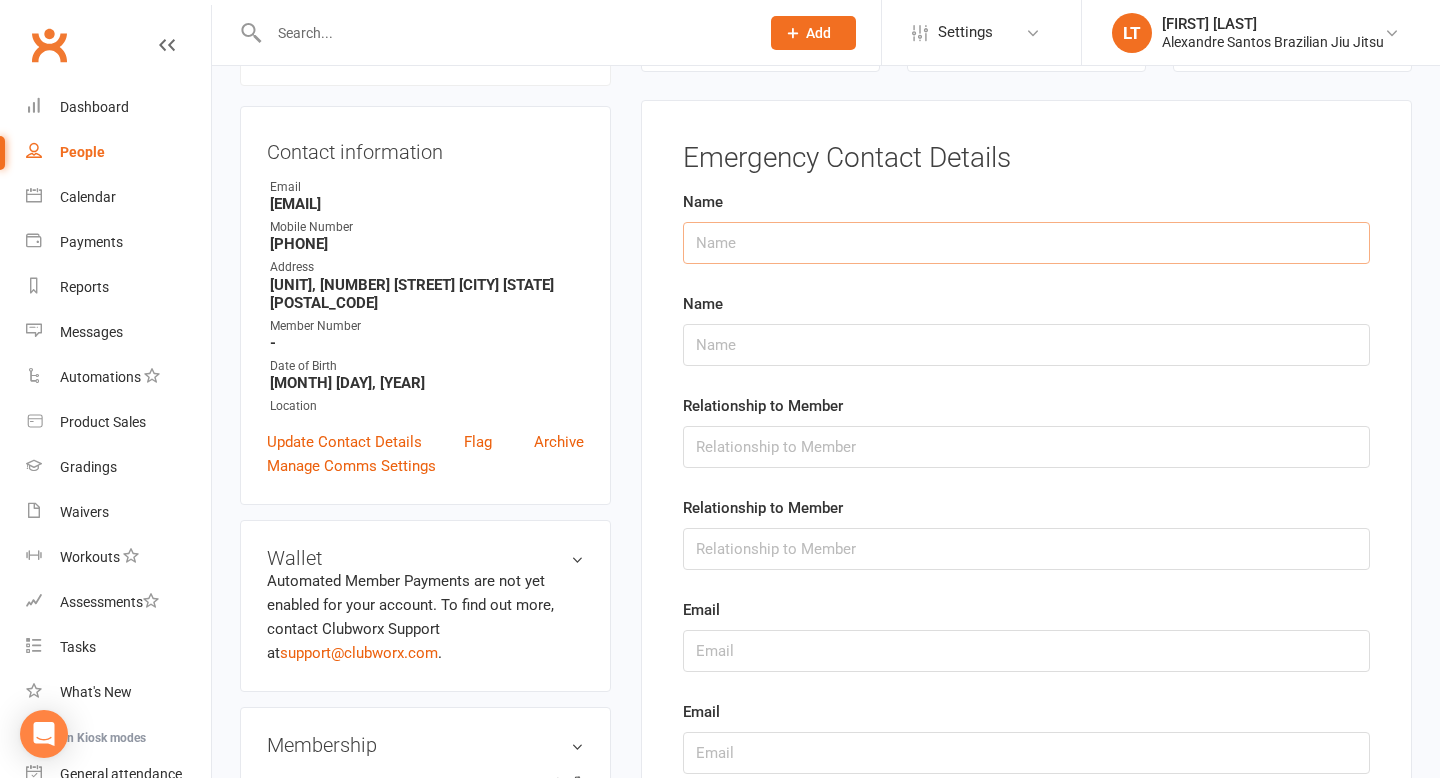click at bounding box center [1026, 243] 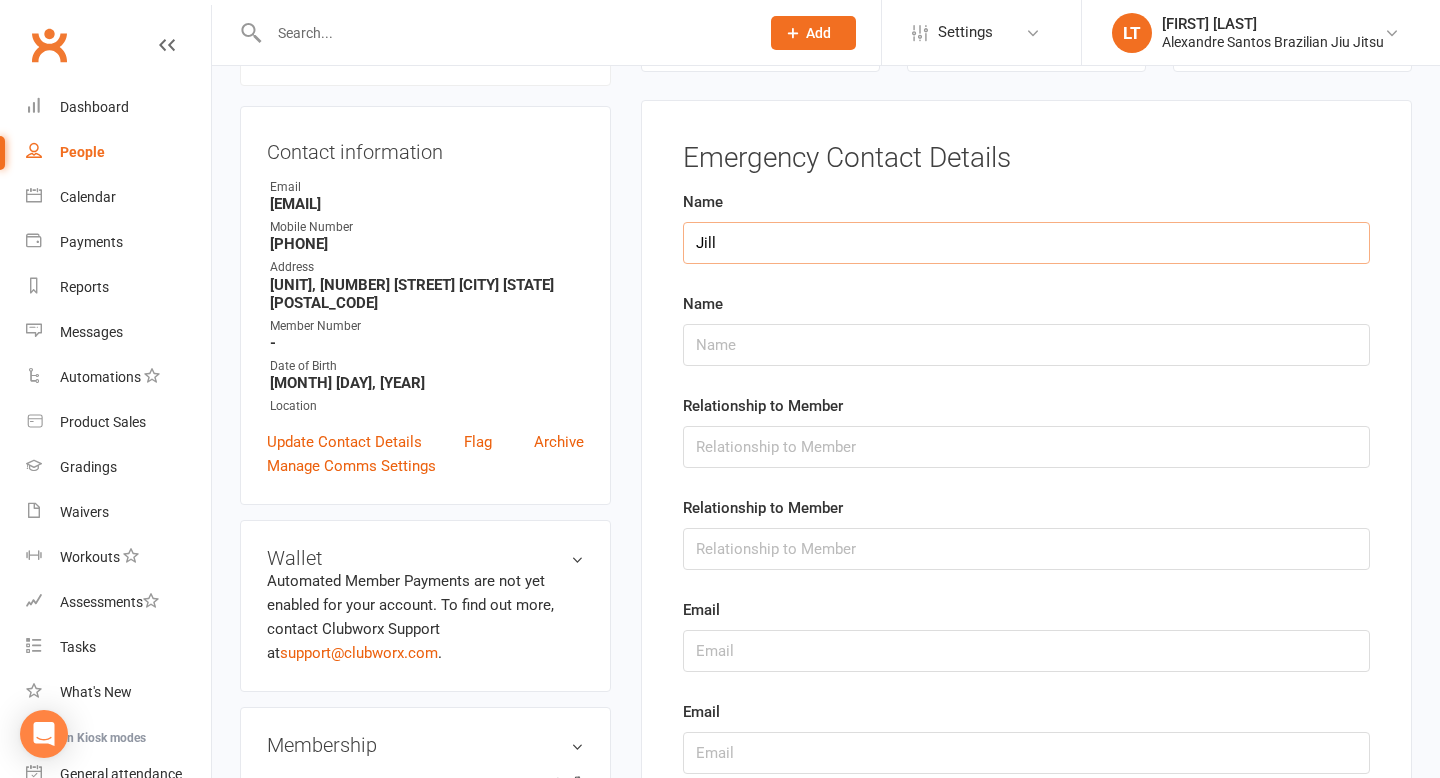 scroll, scrollTop: 0, scrollLeft: 0, axis: both 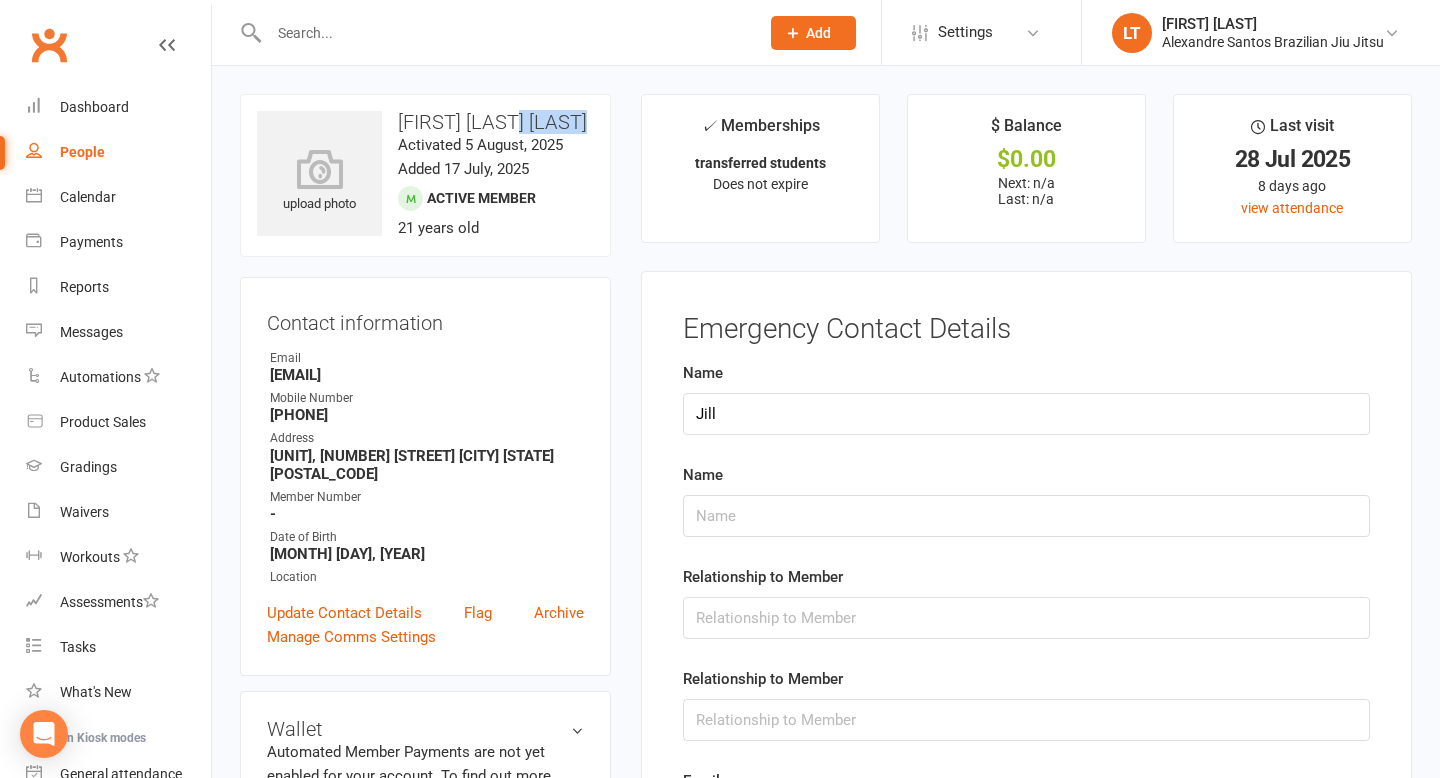 drag, startPoint x: 492, startPoint y: 148, endPoint x: 399, endPoint y: 147, distance: 93.00538 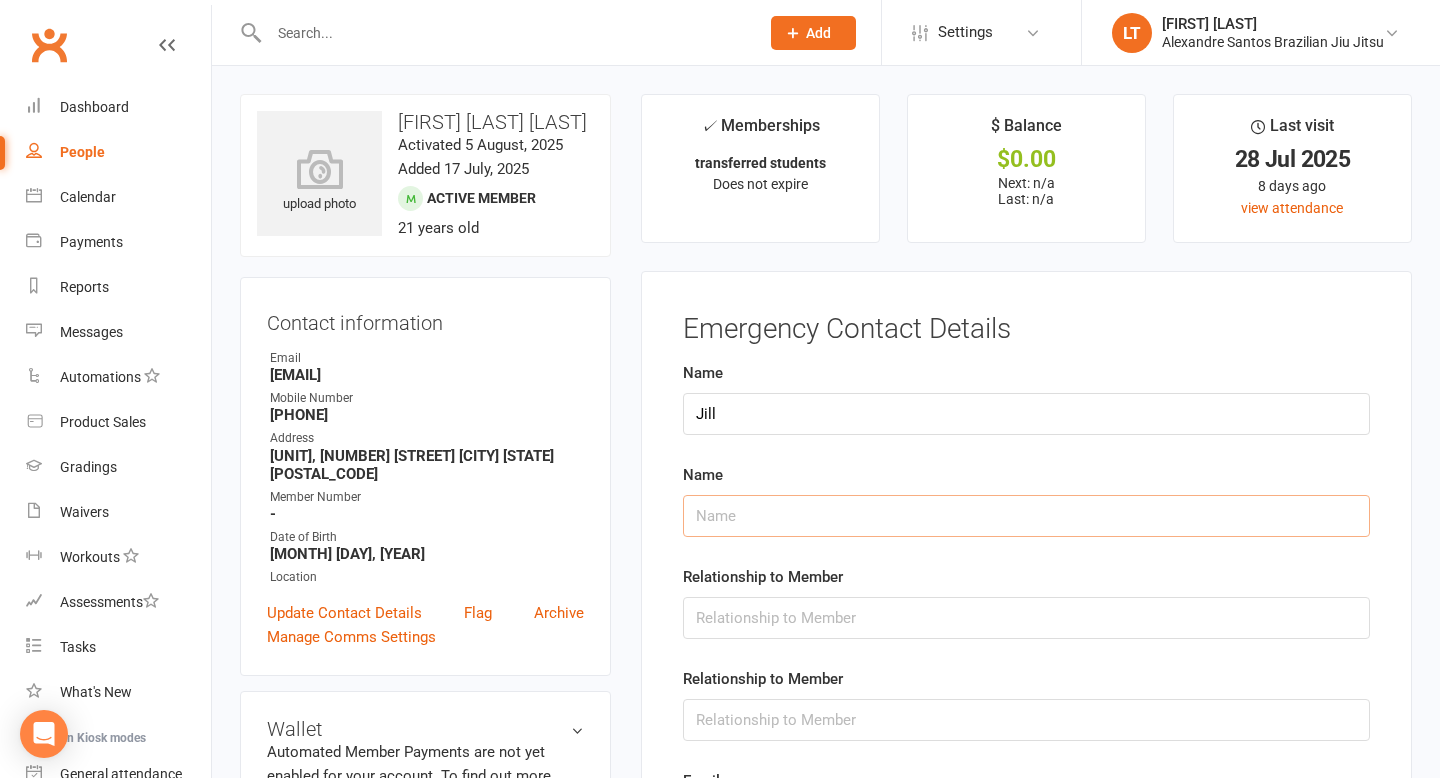 click at bounding box center [1026, 516] 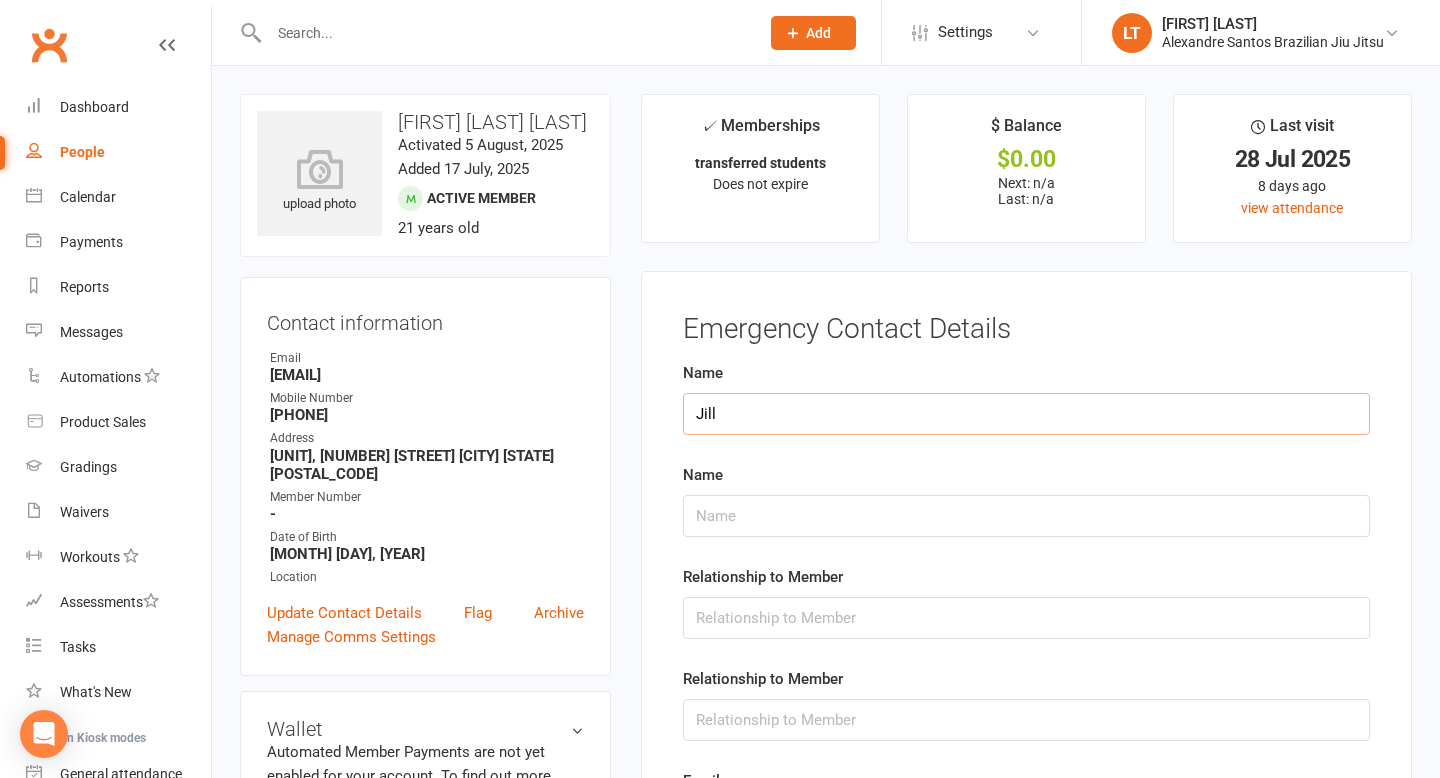 click on "Jill" at bounding box center [1026, 414] 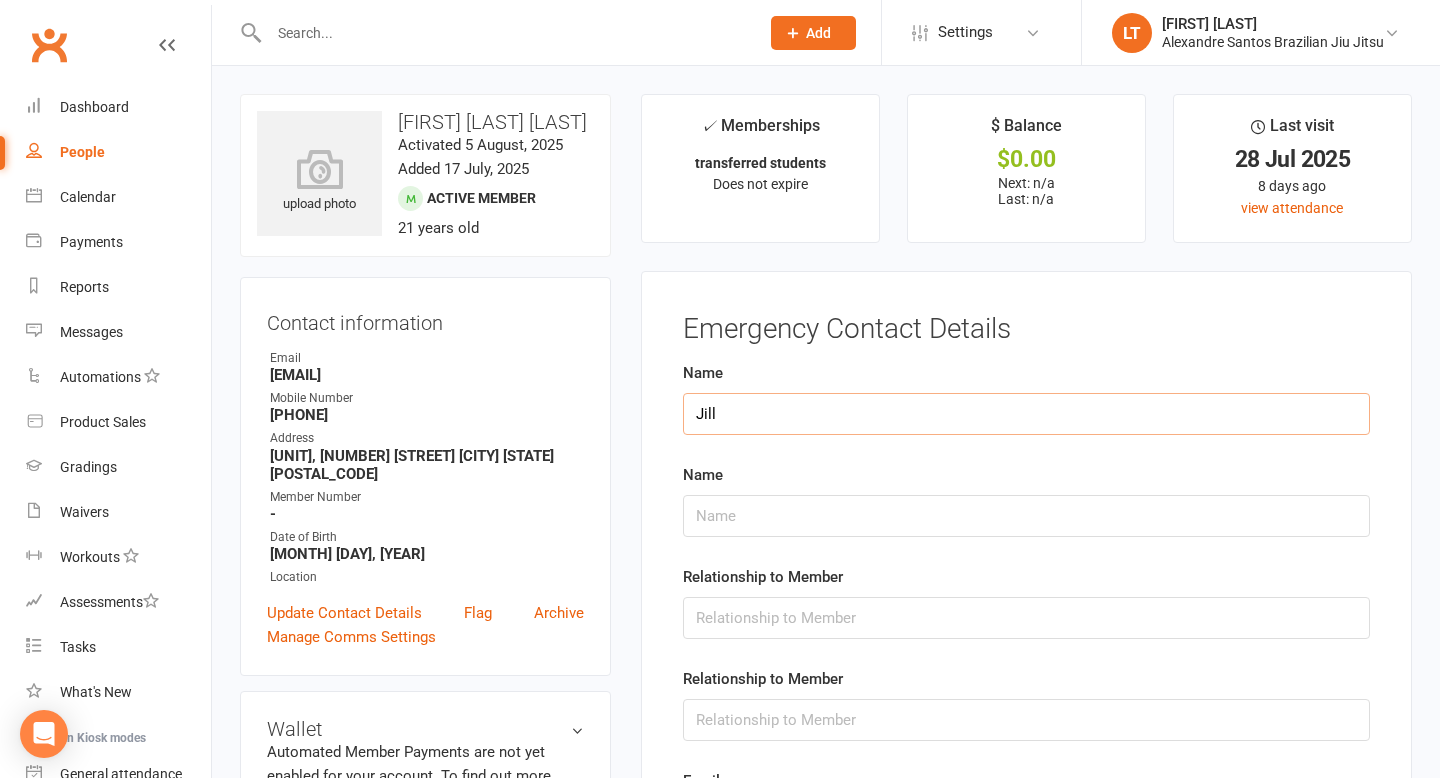 paste on "[LAST]" 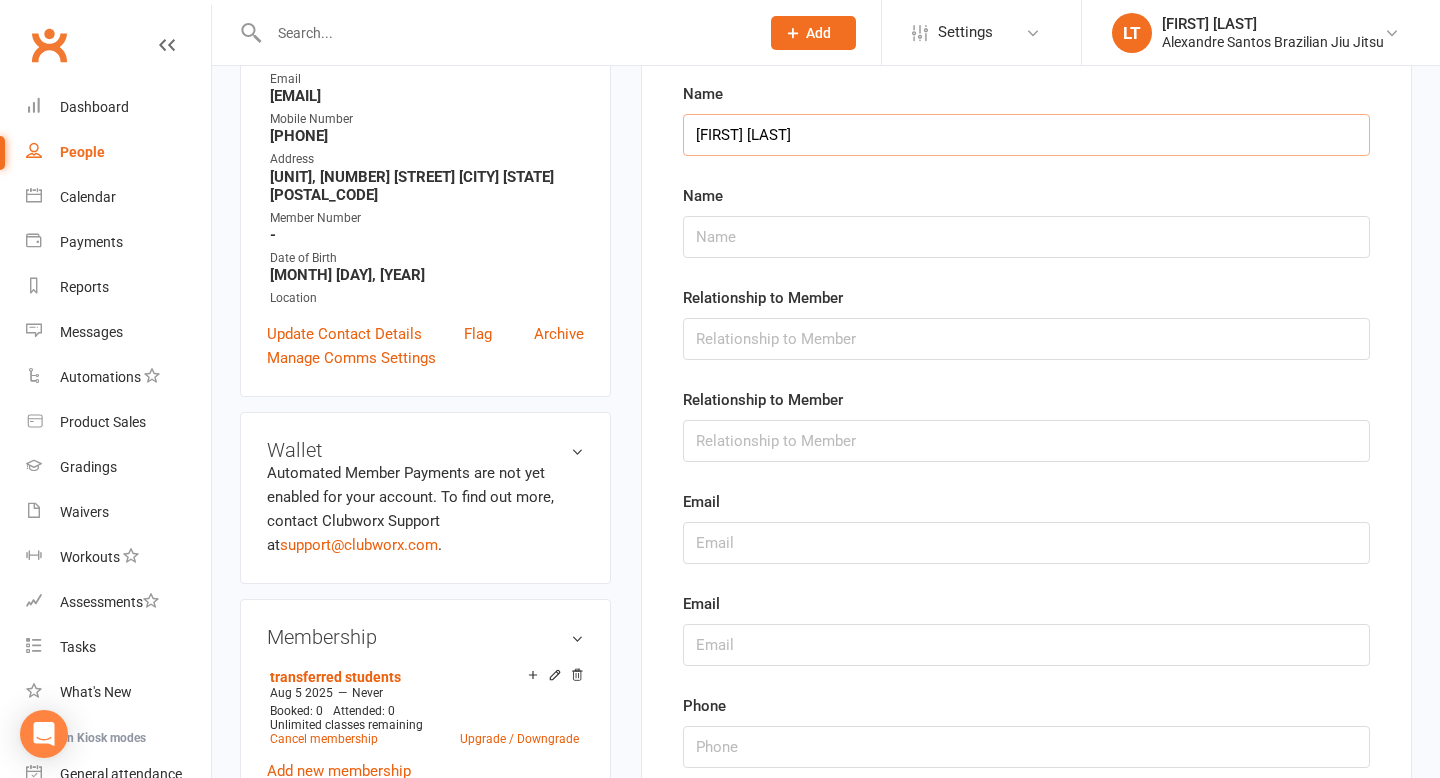 scroll, scrollTop: 315, scrollLeft: 0, axis: vertical 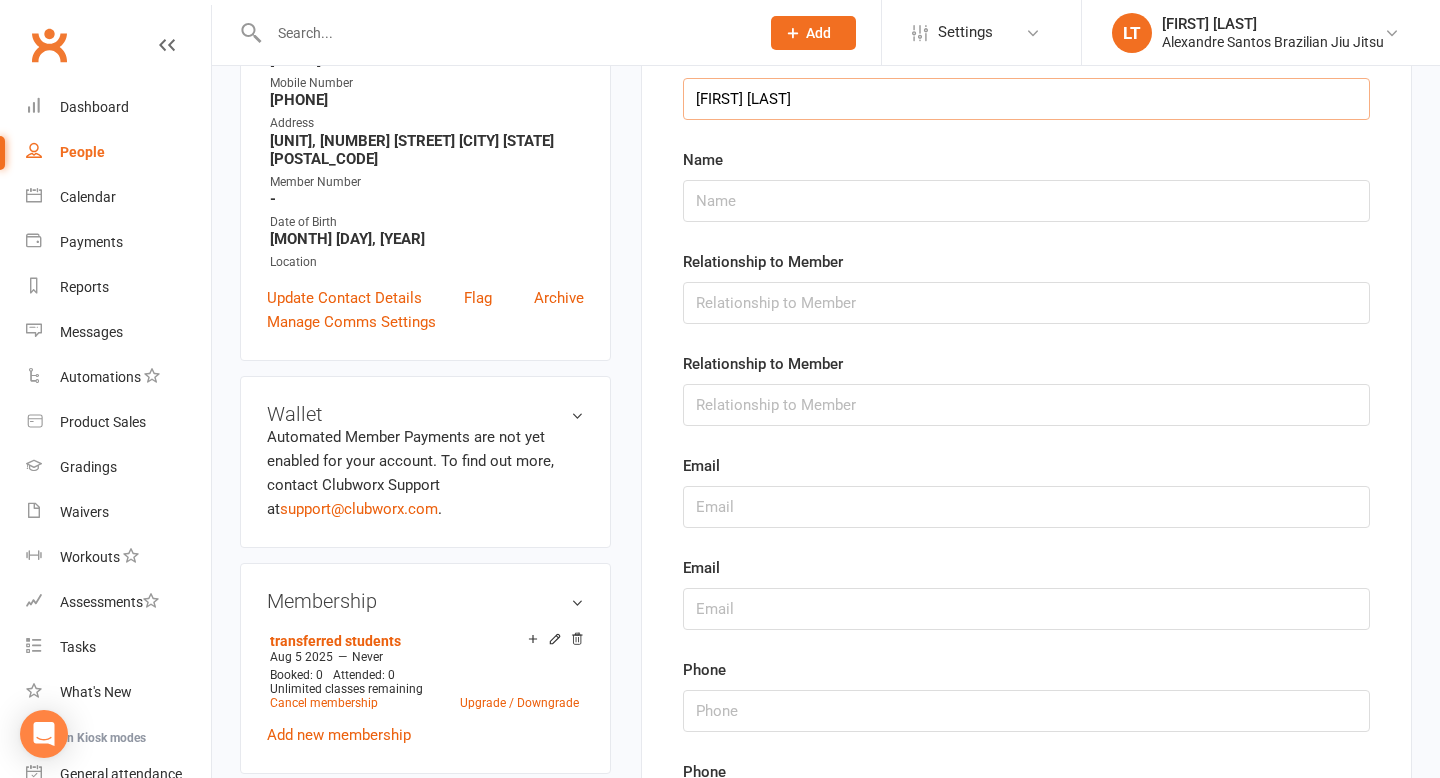 type on "[FIRST] [LAST]" 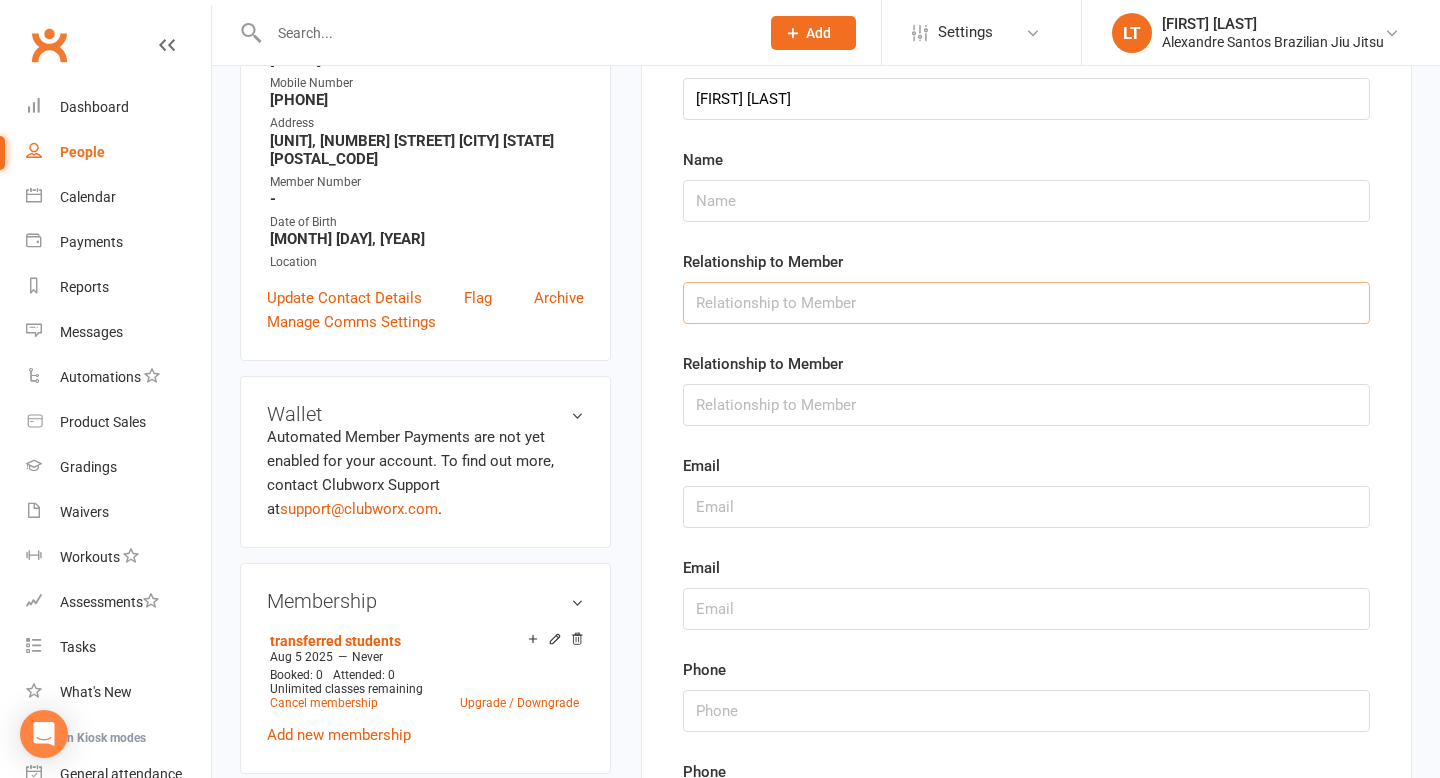 click at bounding box center [1026, 303] 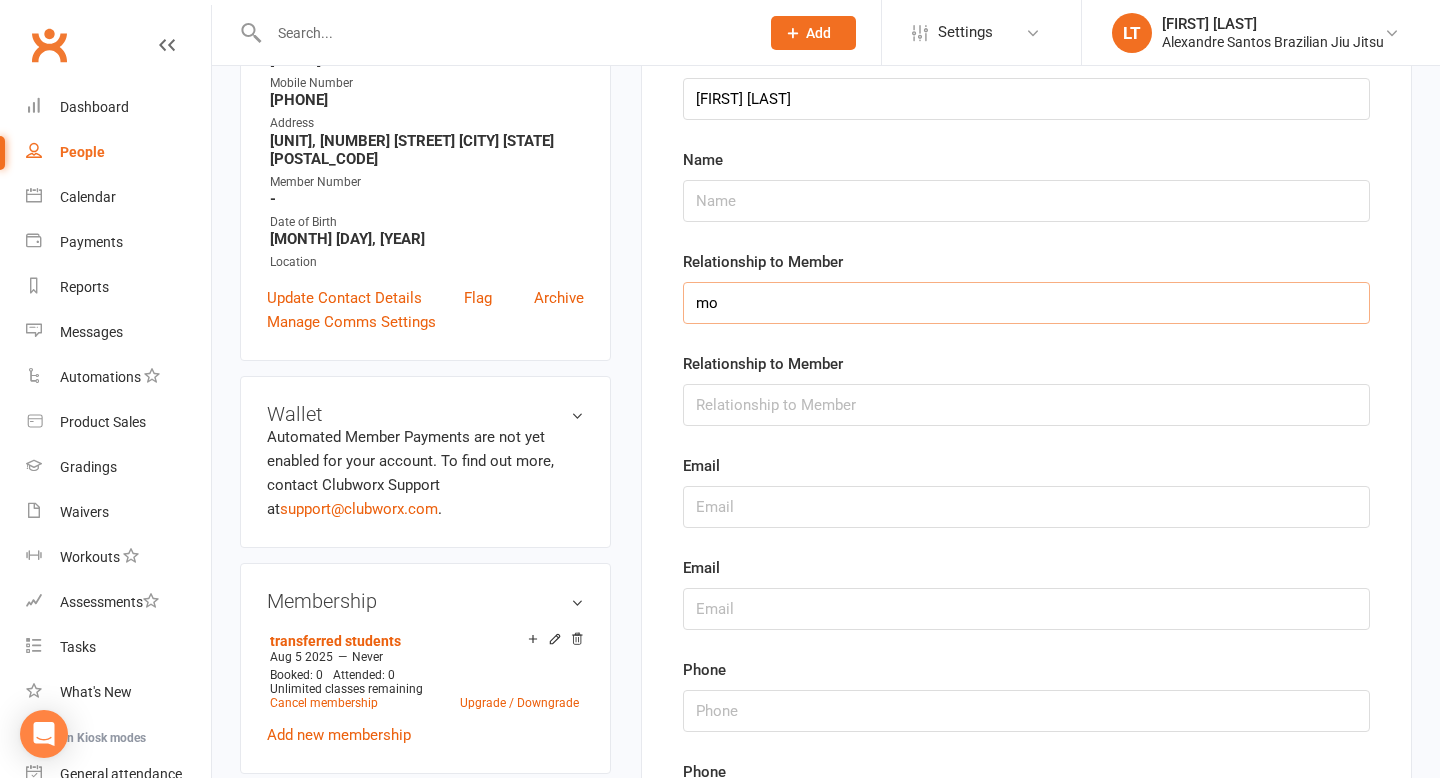 type on "Mother" 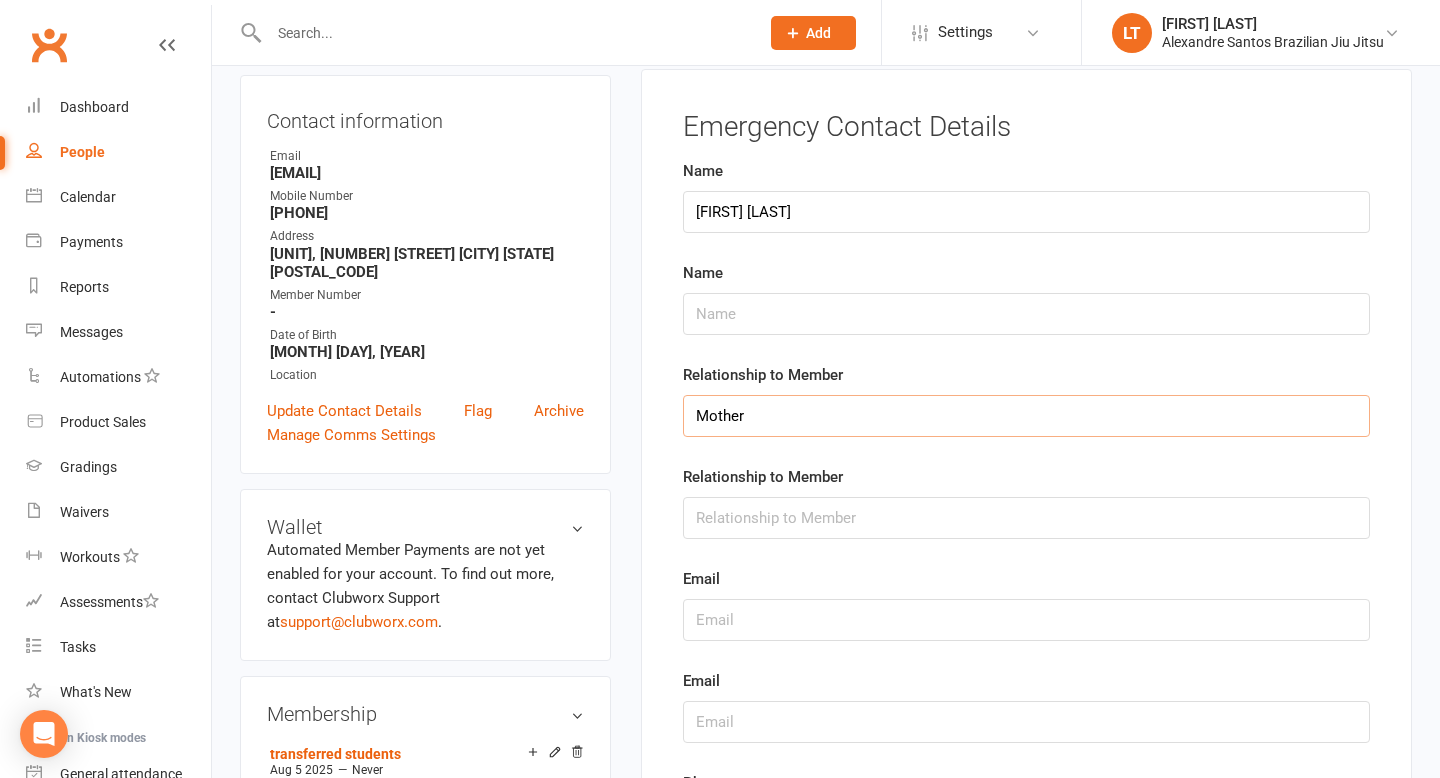 scroll, scrollTop: 0, scrollLeft: 0, axis: both 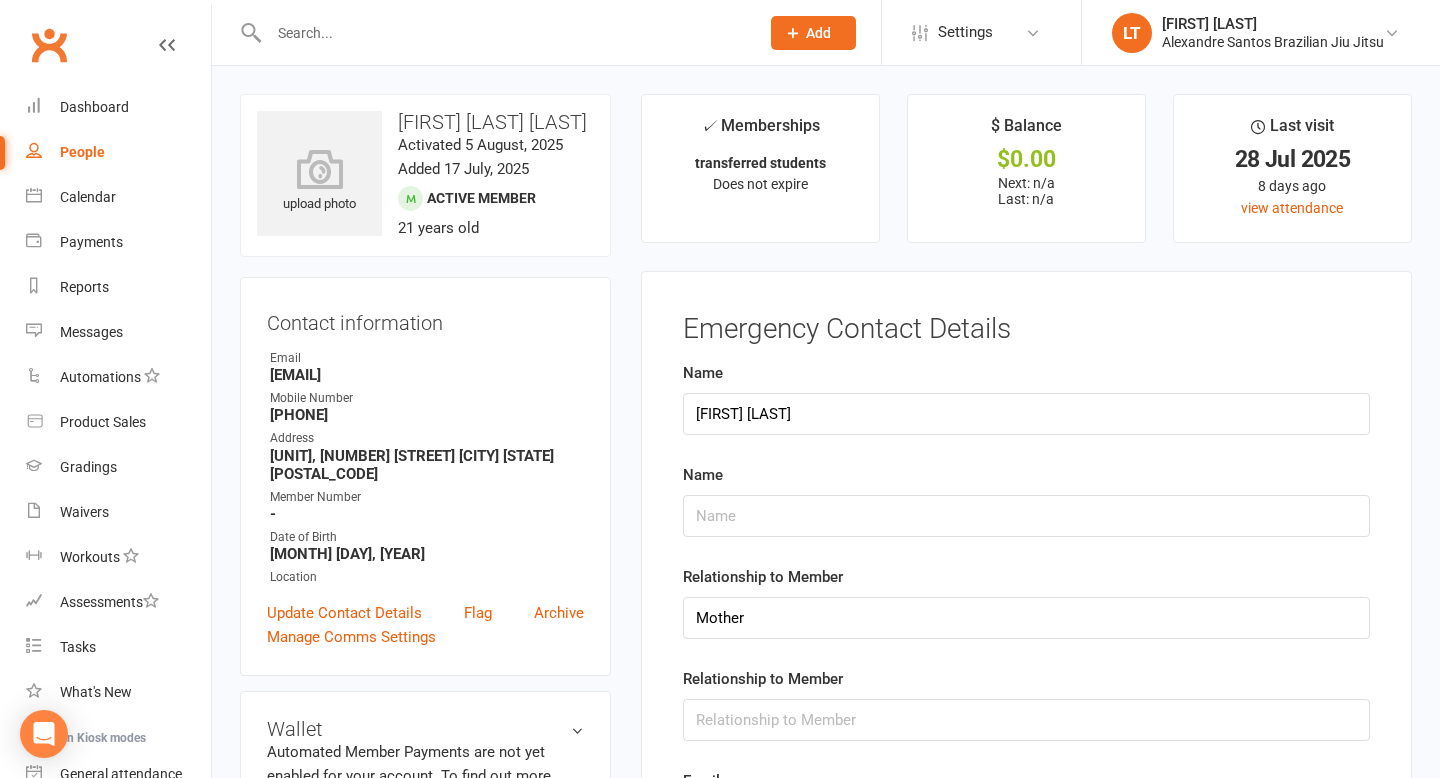 drag, startPoint x: 484, startPoint y: 398, endPoint x: 263, endPoint y: 402, distance: 221.0362 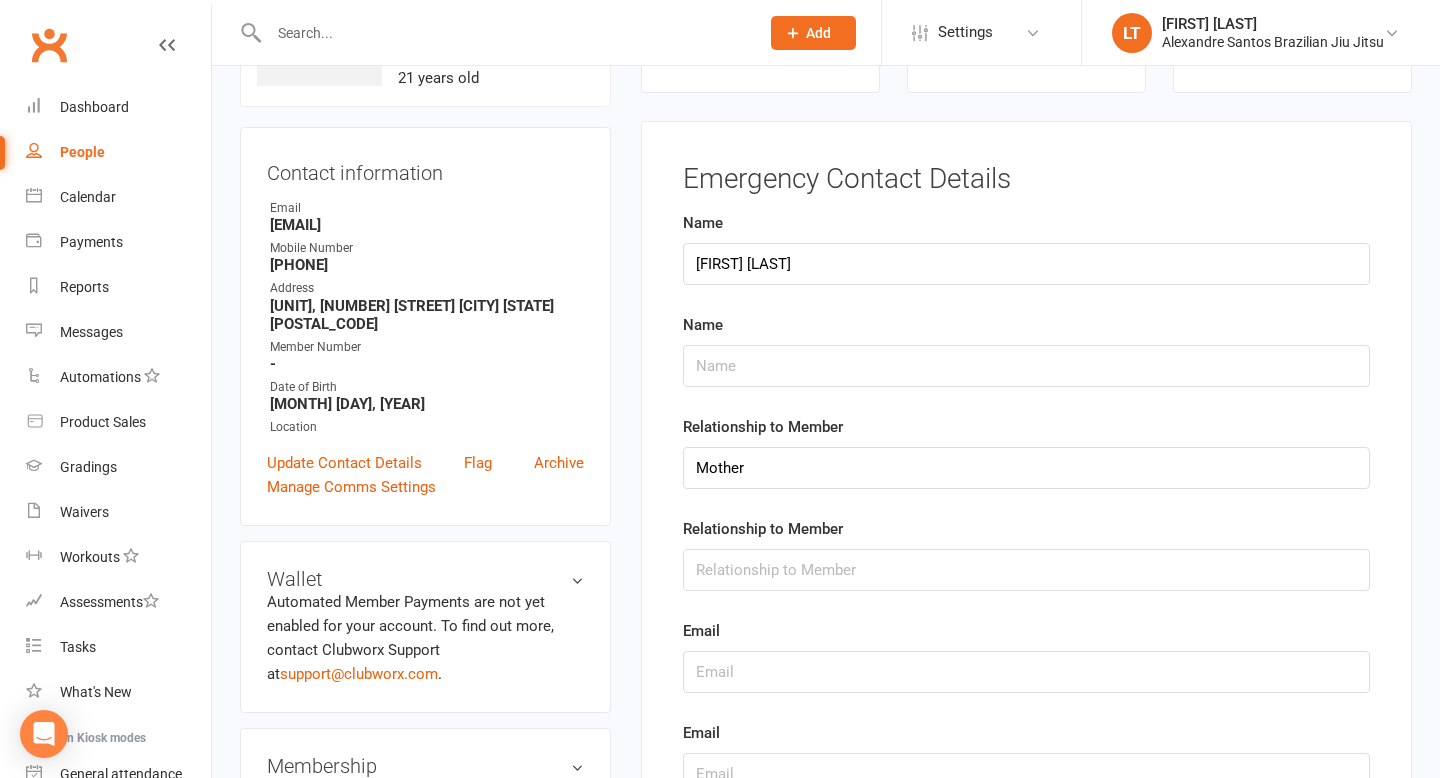 scroll, scrollTop: 212, scrollLeft: 0, axis: vertical 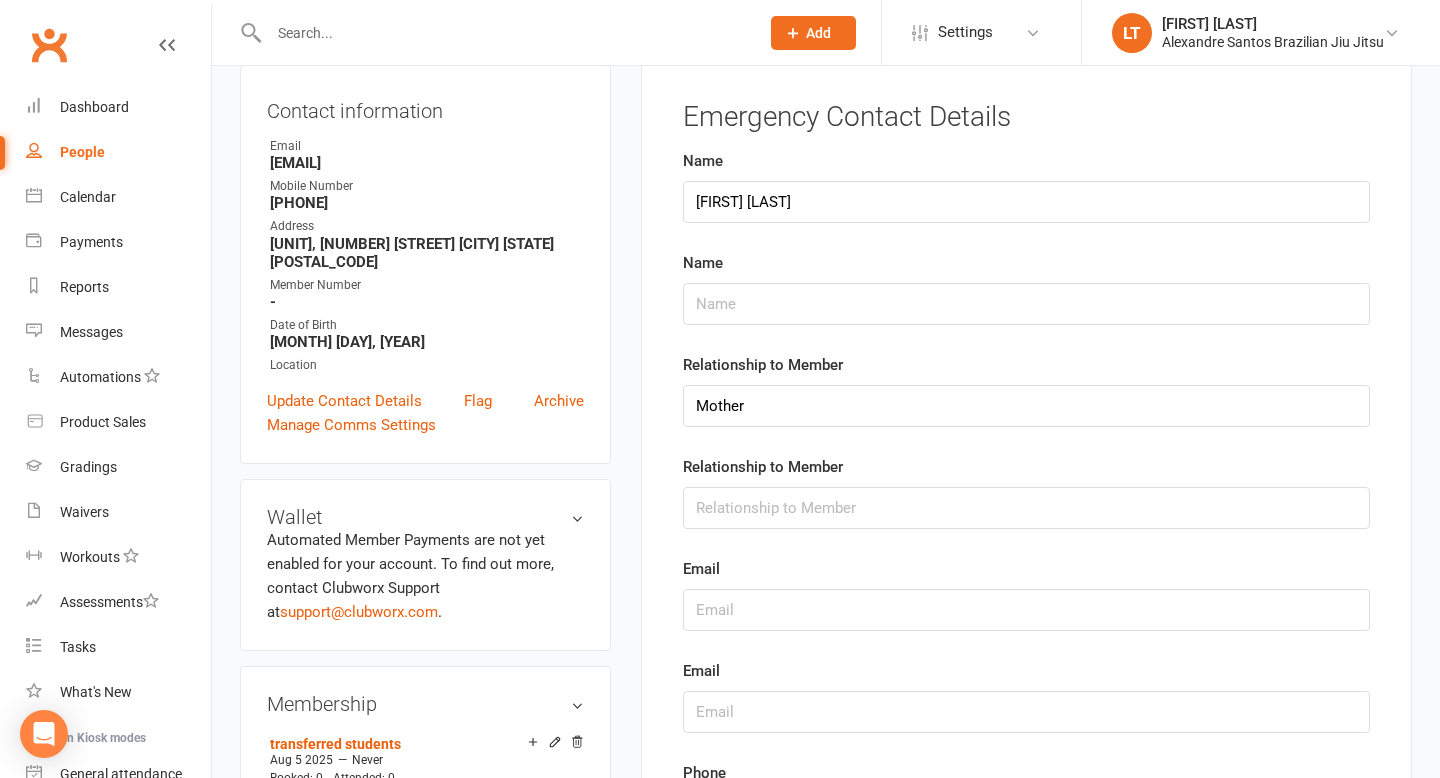 copy on "[EMAIL]" 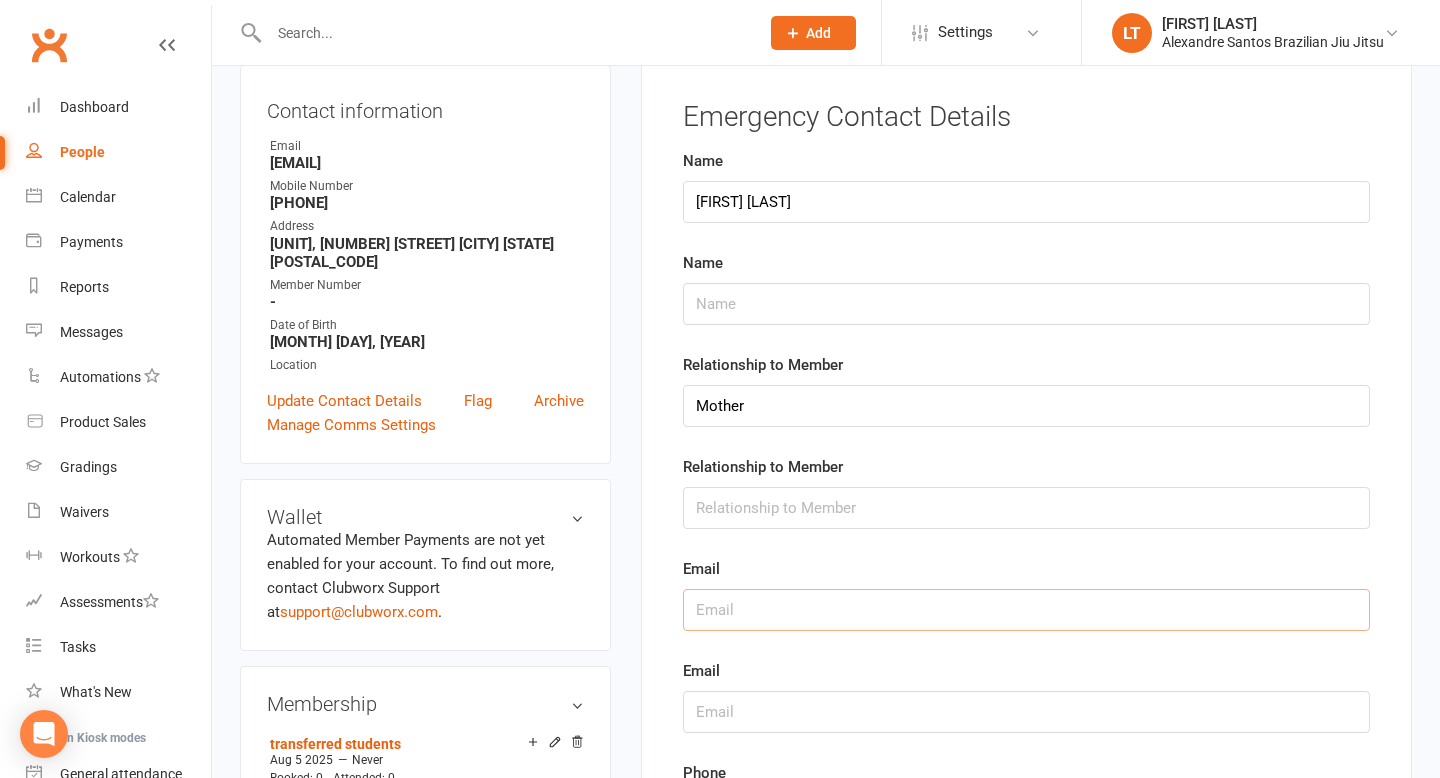 click at bounding box center [1026, 610] 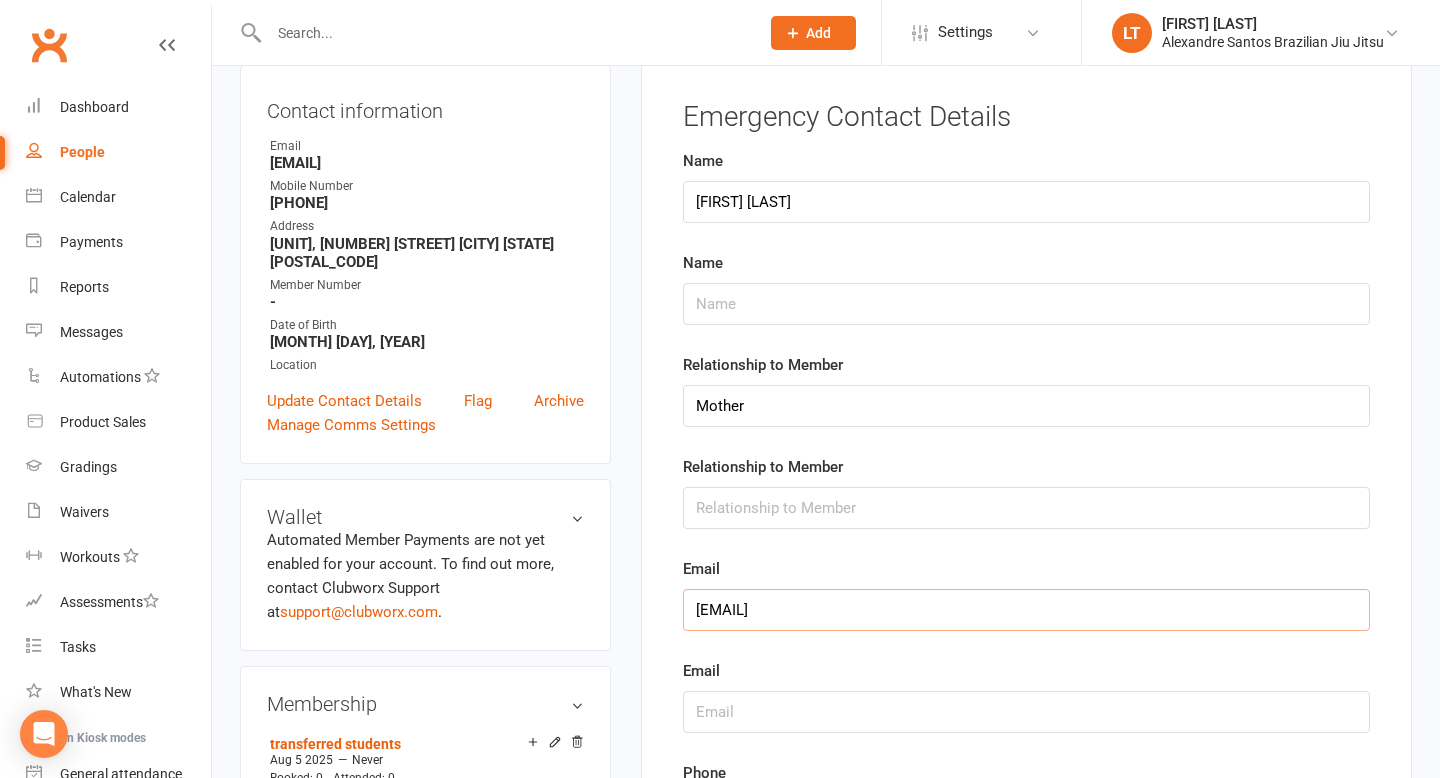 type on "[EMAIL]" 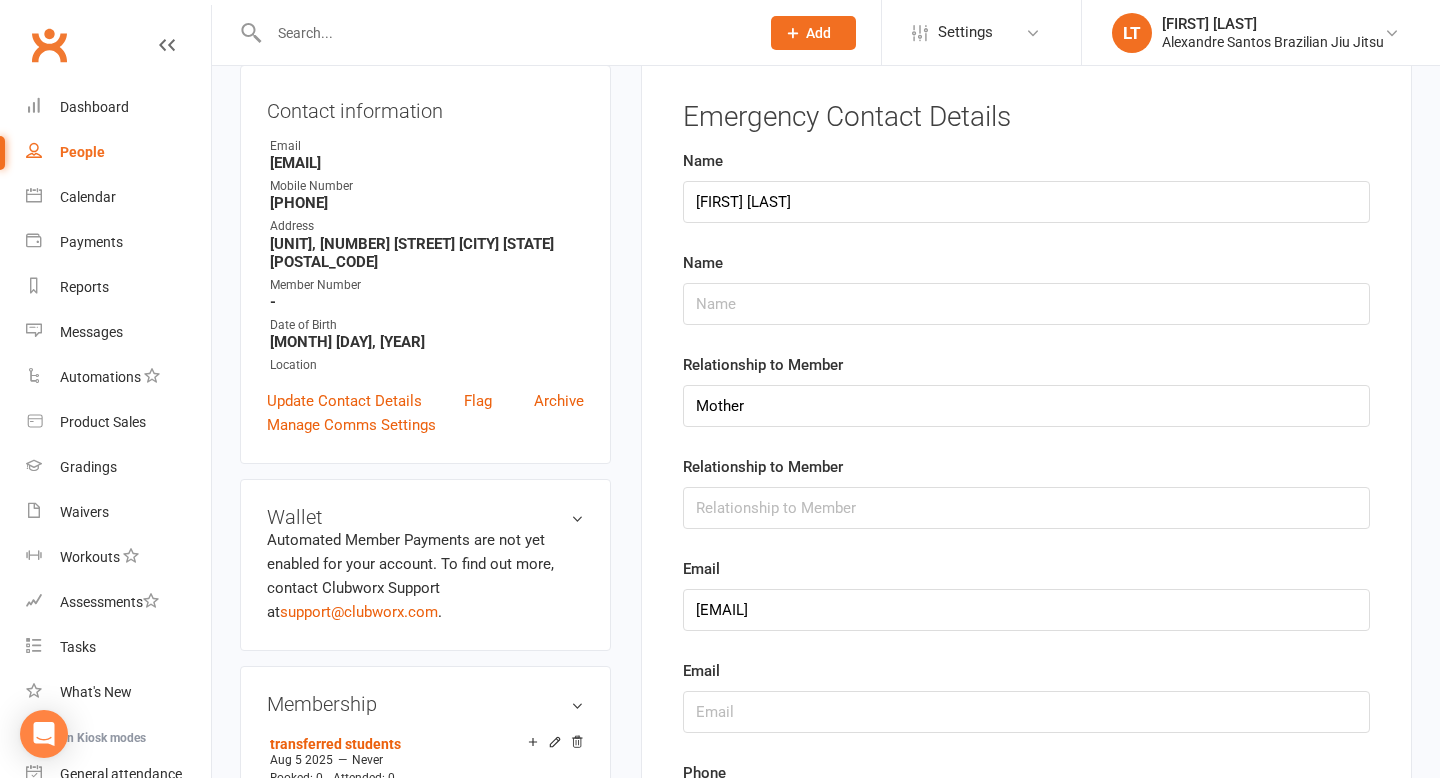 click on "Email" at bounding box center (1026, 696) 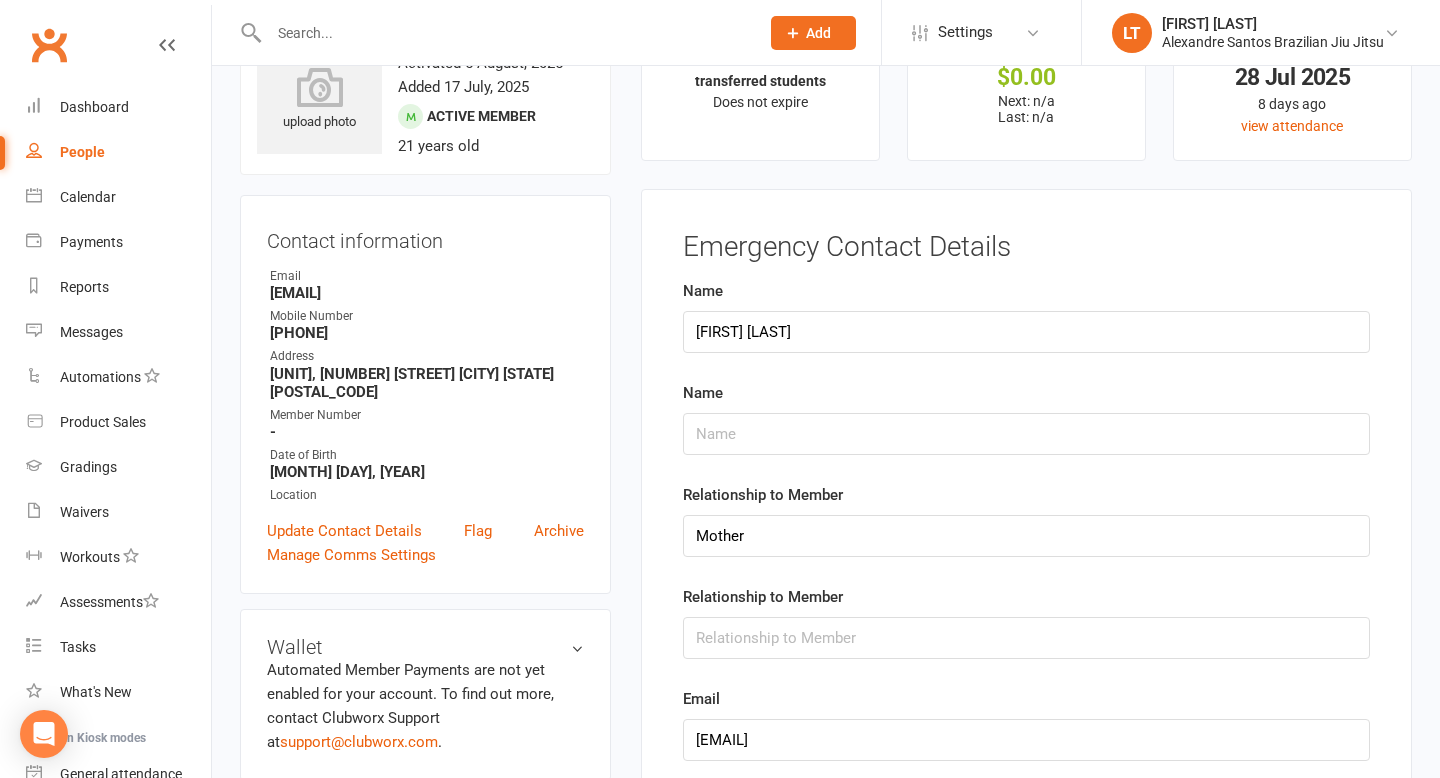 scroll, scrollTop: 52, scrollLeft: 0, axis: vertical 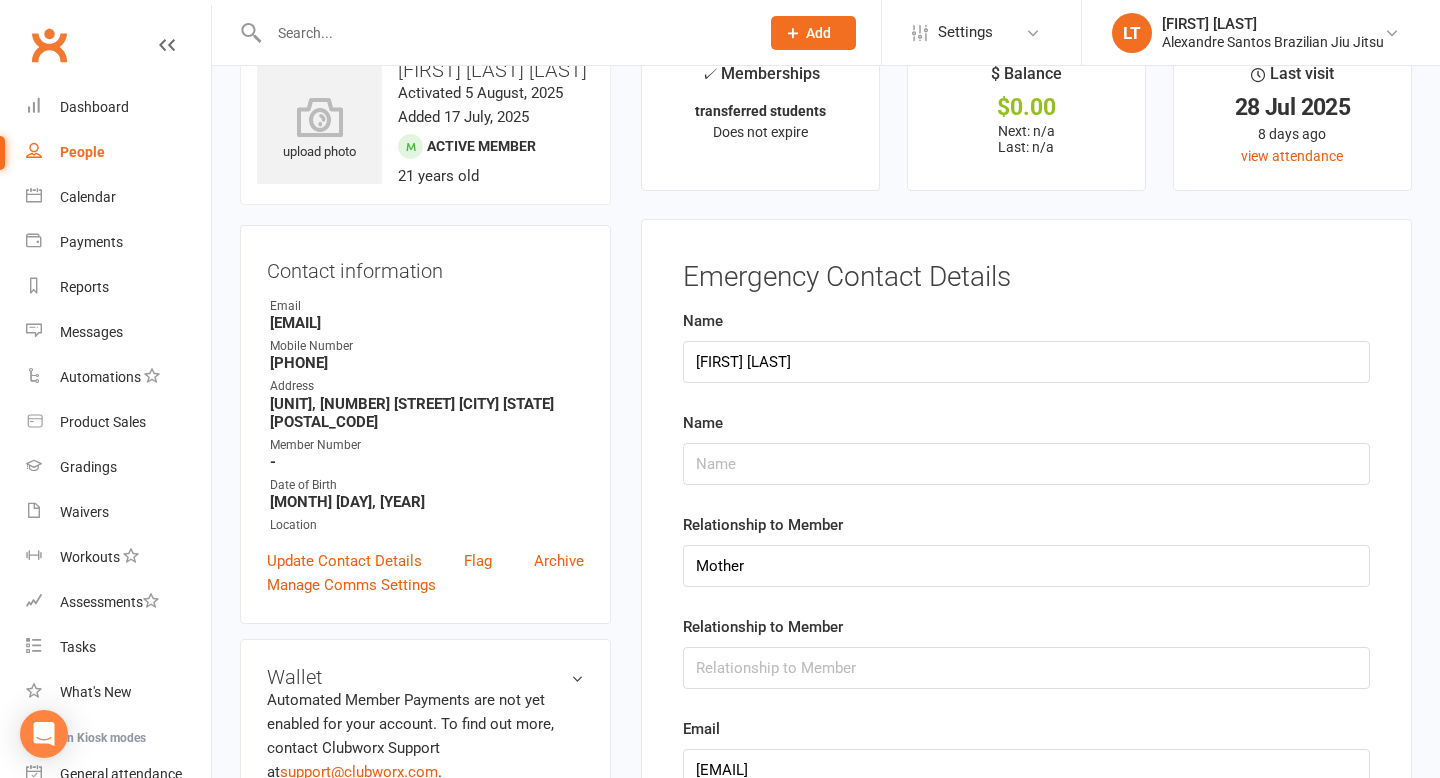 drag, startPoint x: 374, startPoint y: 389, endPoint x: 264, endPoint y: 384, distance: 110.11358 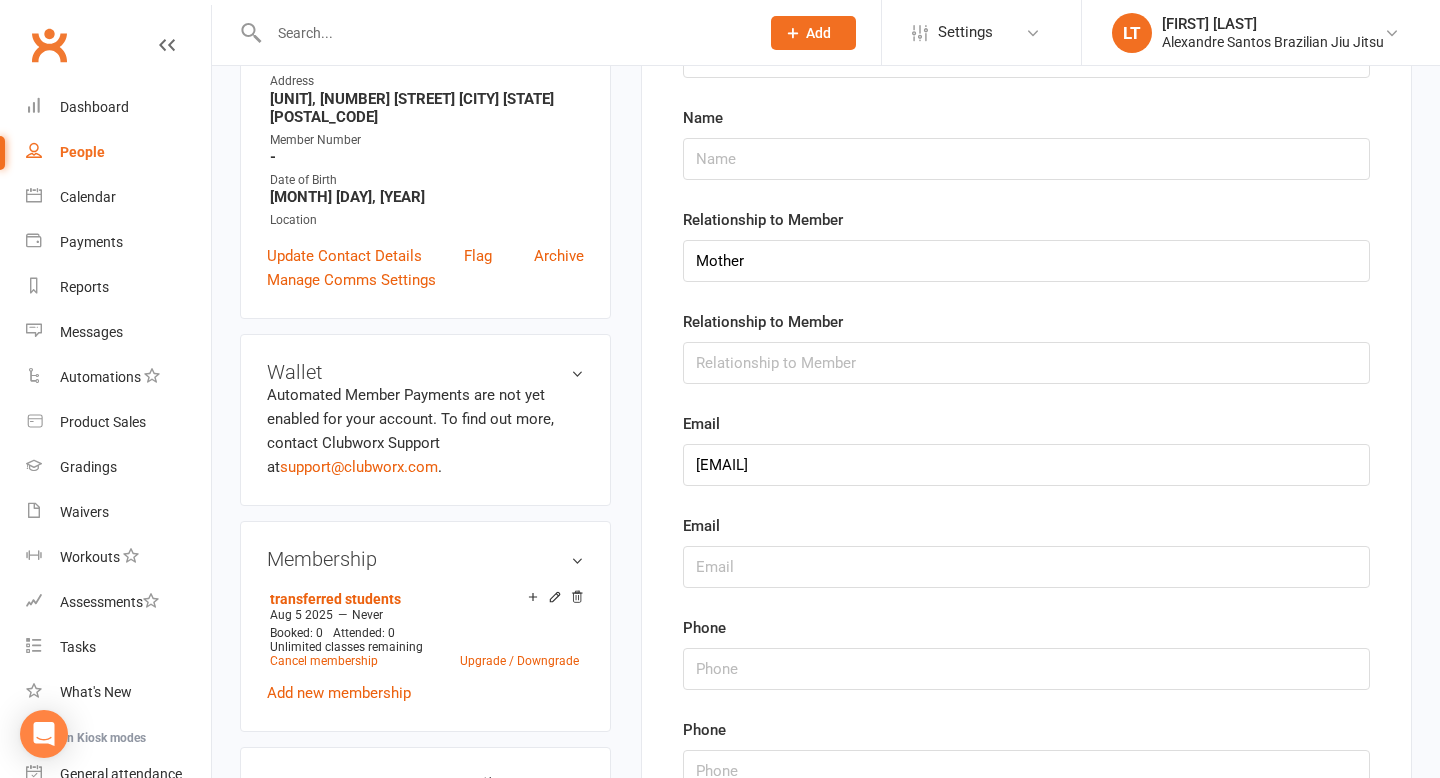 scroll, scrollTop: 365, scrollLeft: 0, axis: vertical 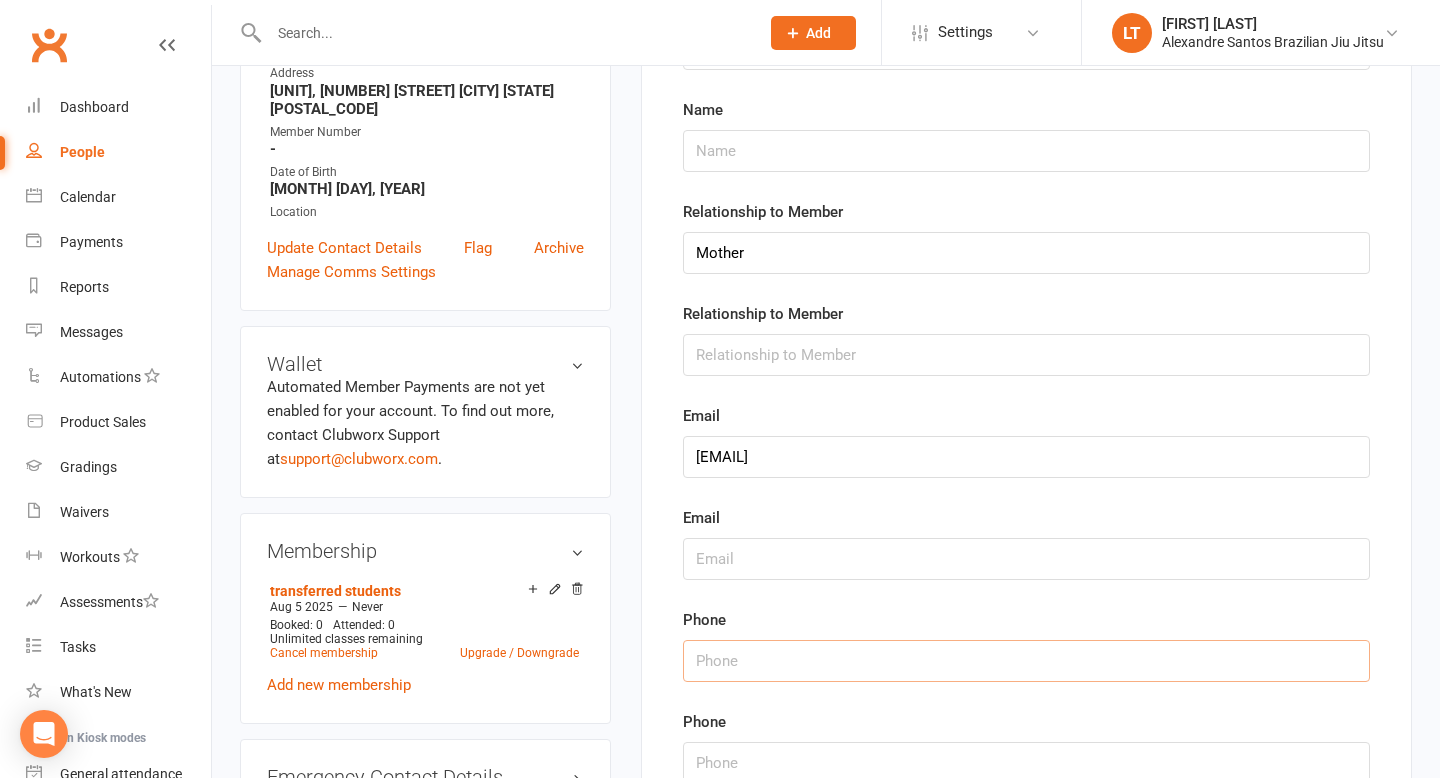 click at bounding box center [1026, 661] 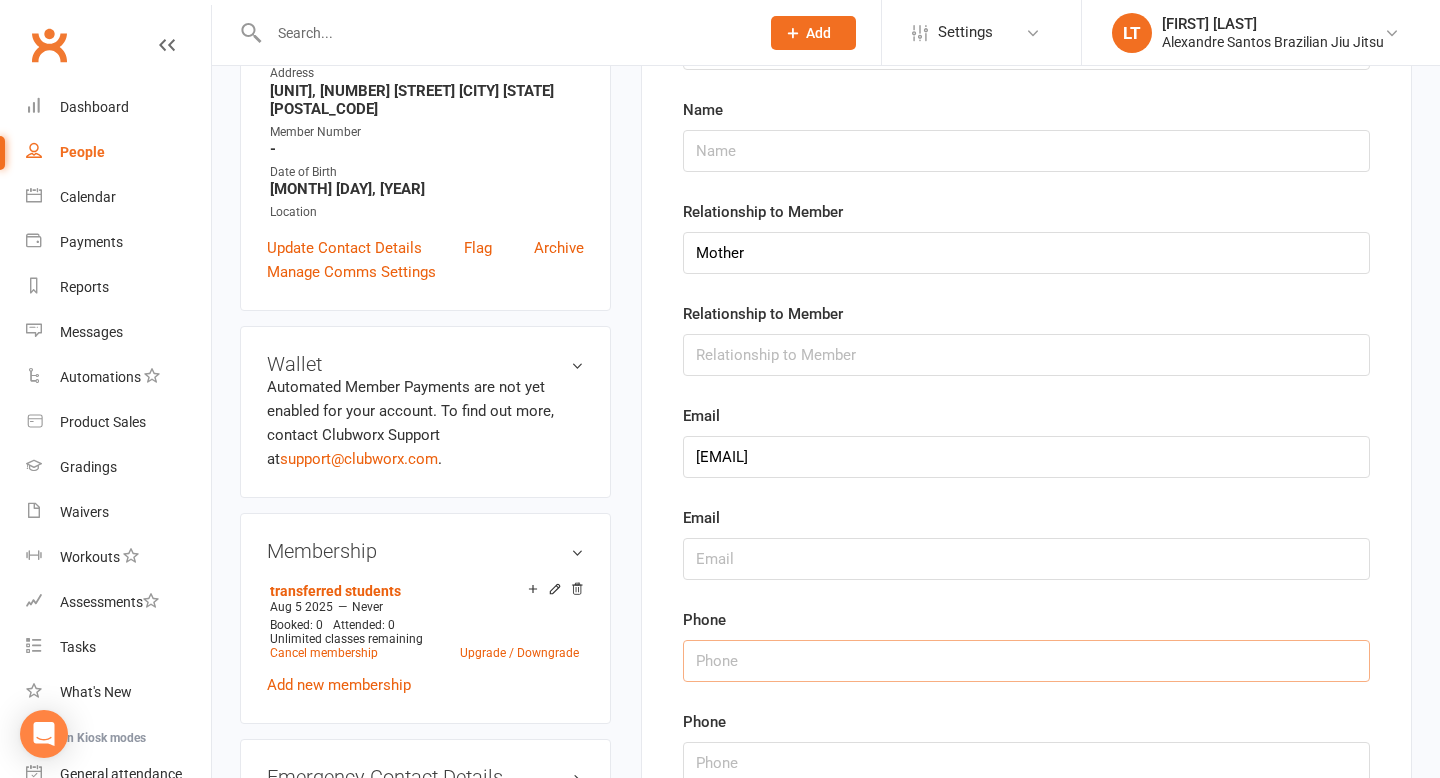 paste on "[PHONE]" 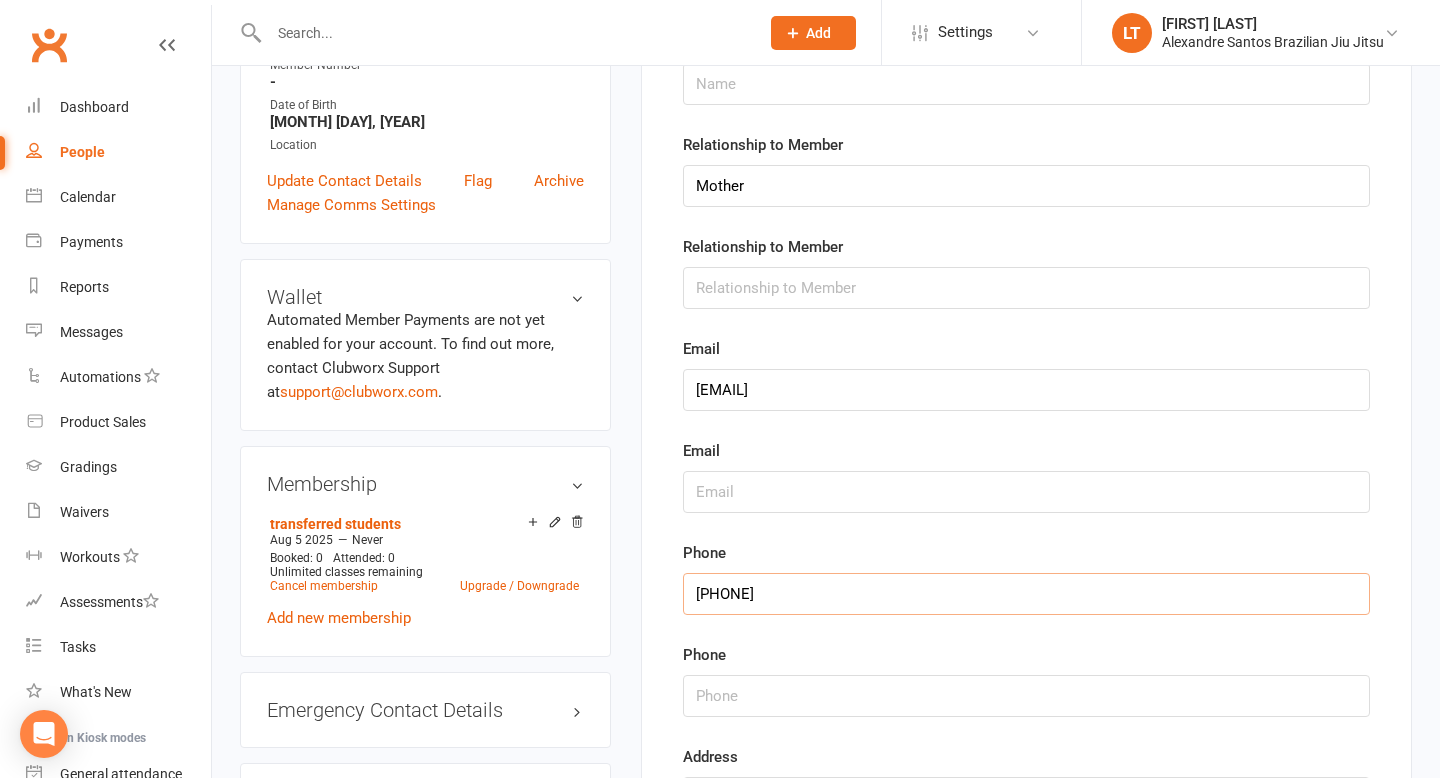 scroll, scrollTop: 455, scrollLeft: 0, axis: vertical 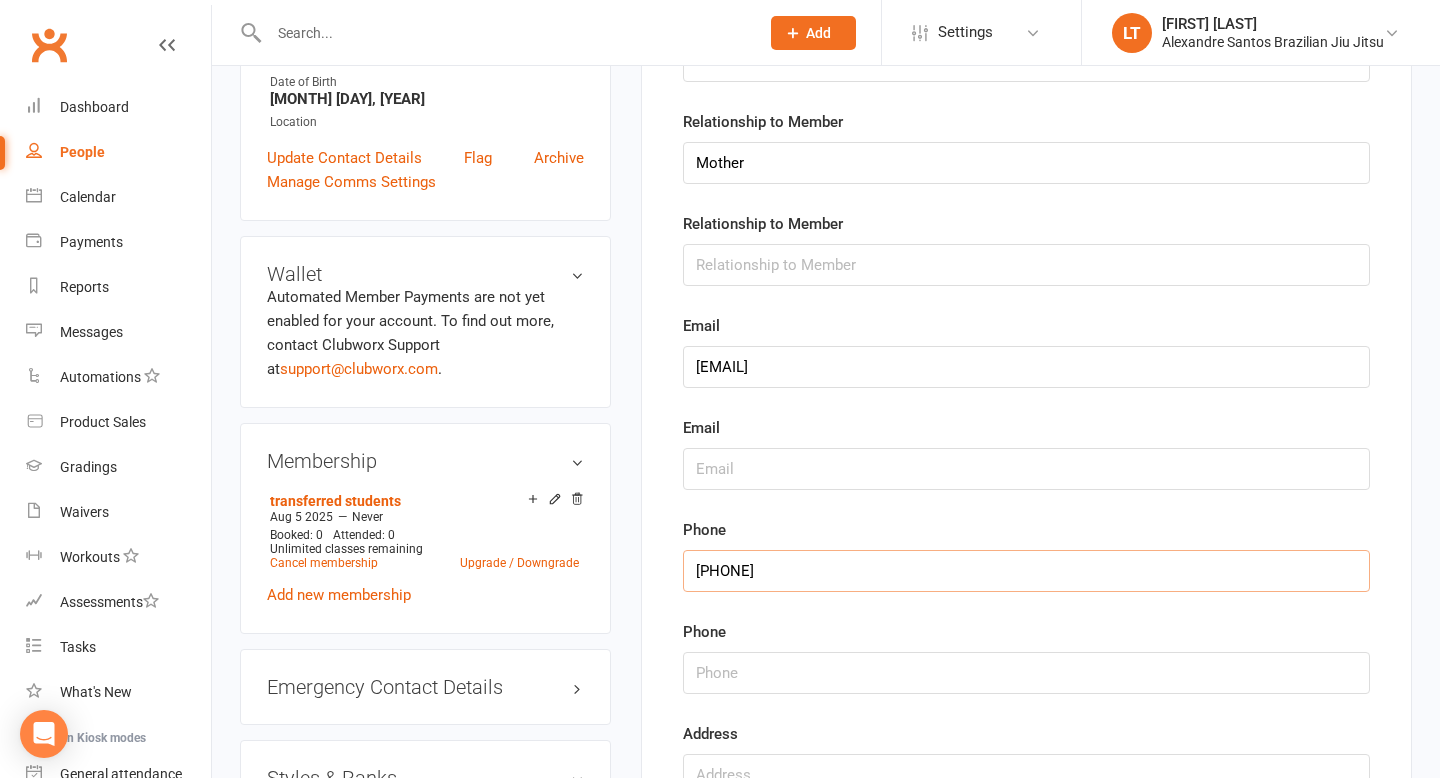 type on "[PHONE]" 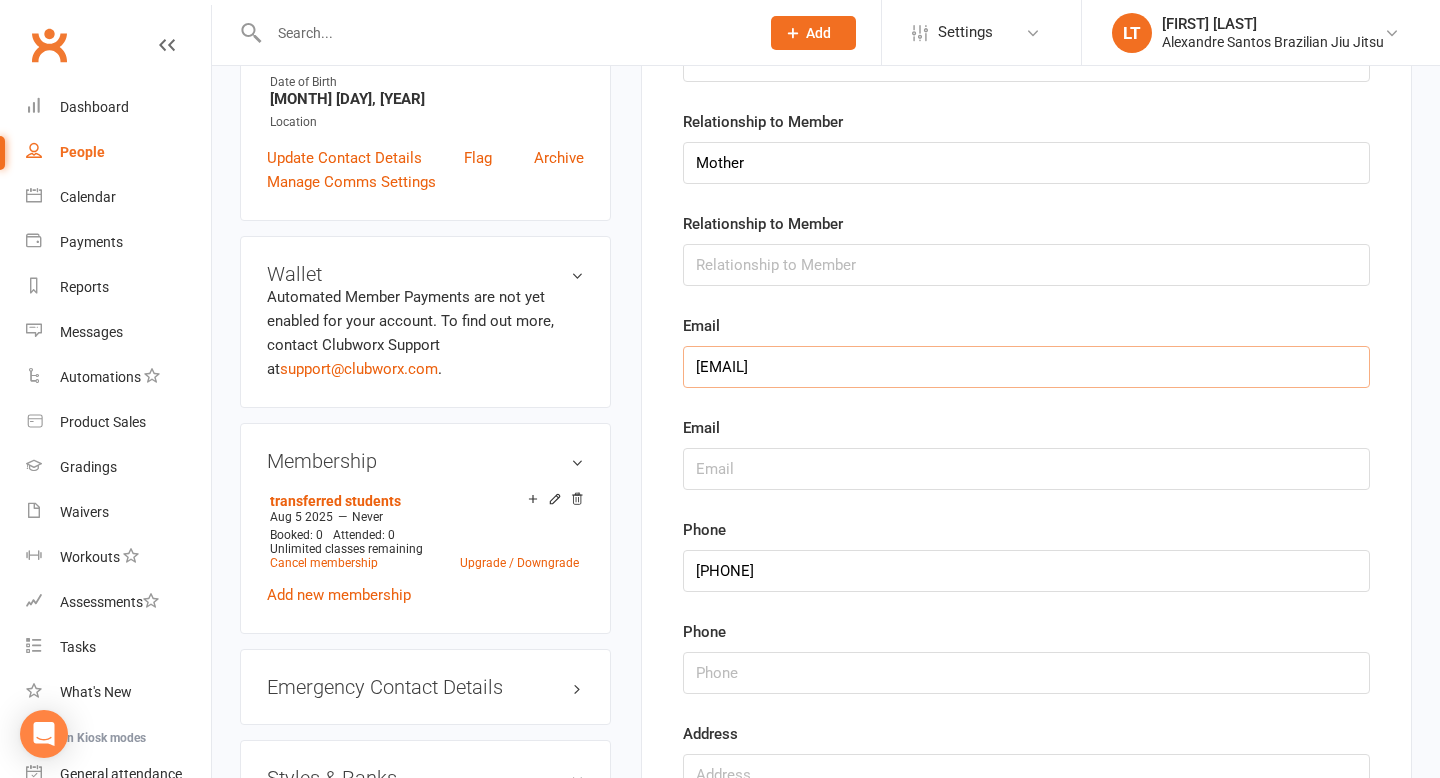 drag, startPoint x: 934, startPoint y: 367, endPoint x: 493, endPoint y: 364, distance: 441.0102 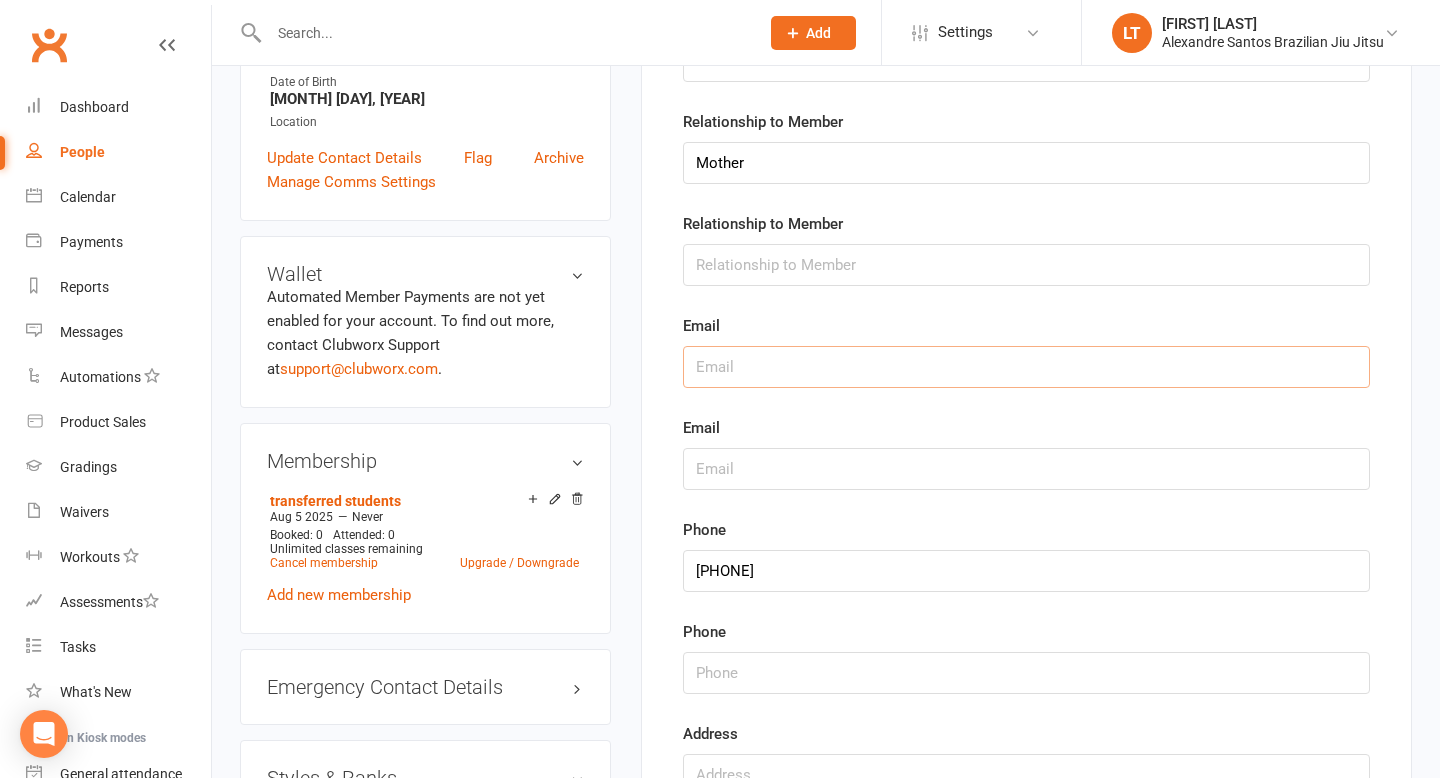 type 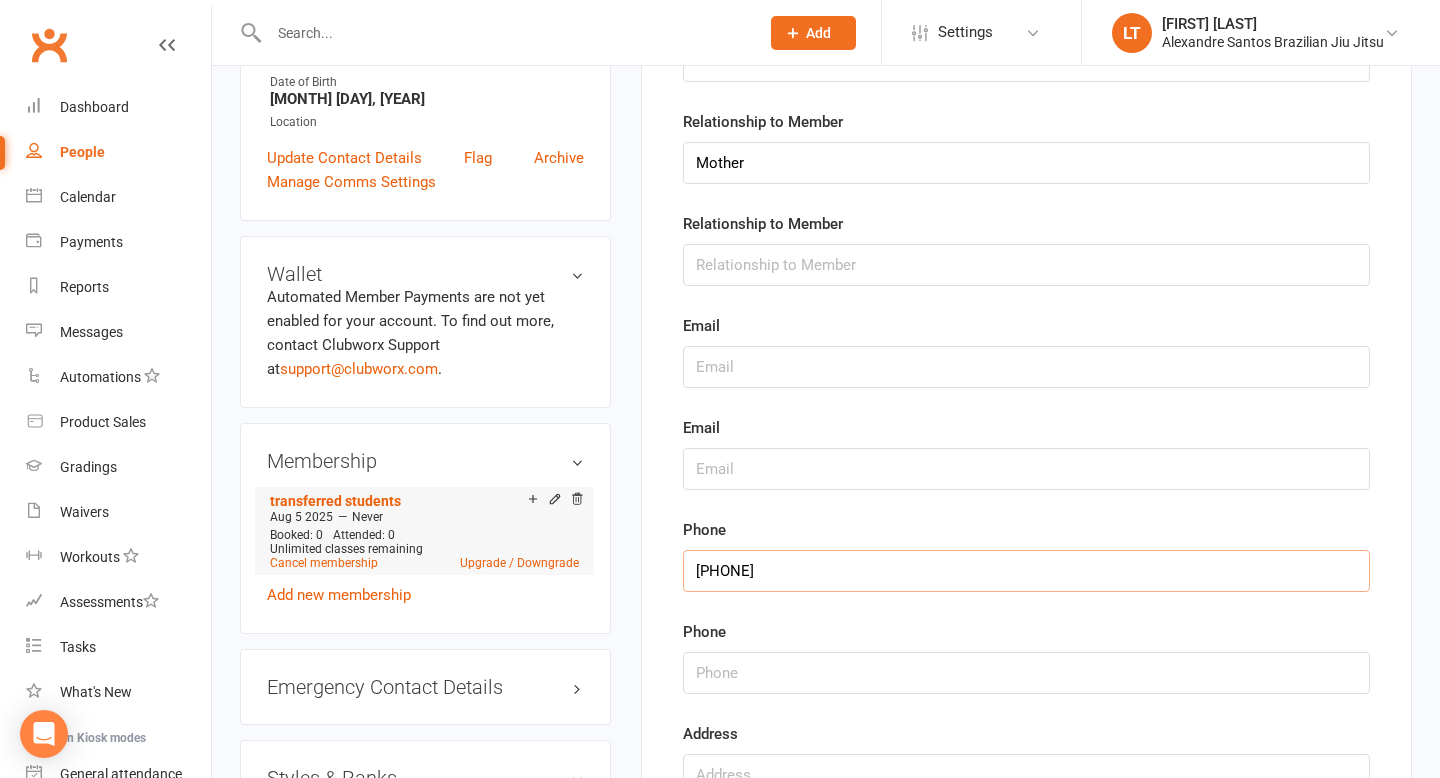 drag, startPoint x: 793, startPoint y: 582, endPoint x: 423, endPoint y: 531, distance: 373.49832 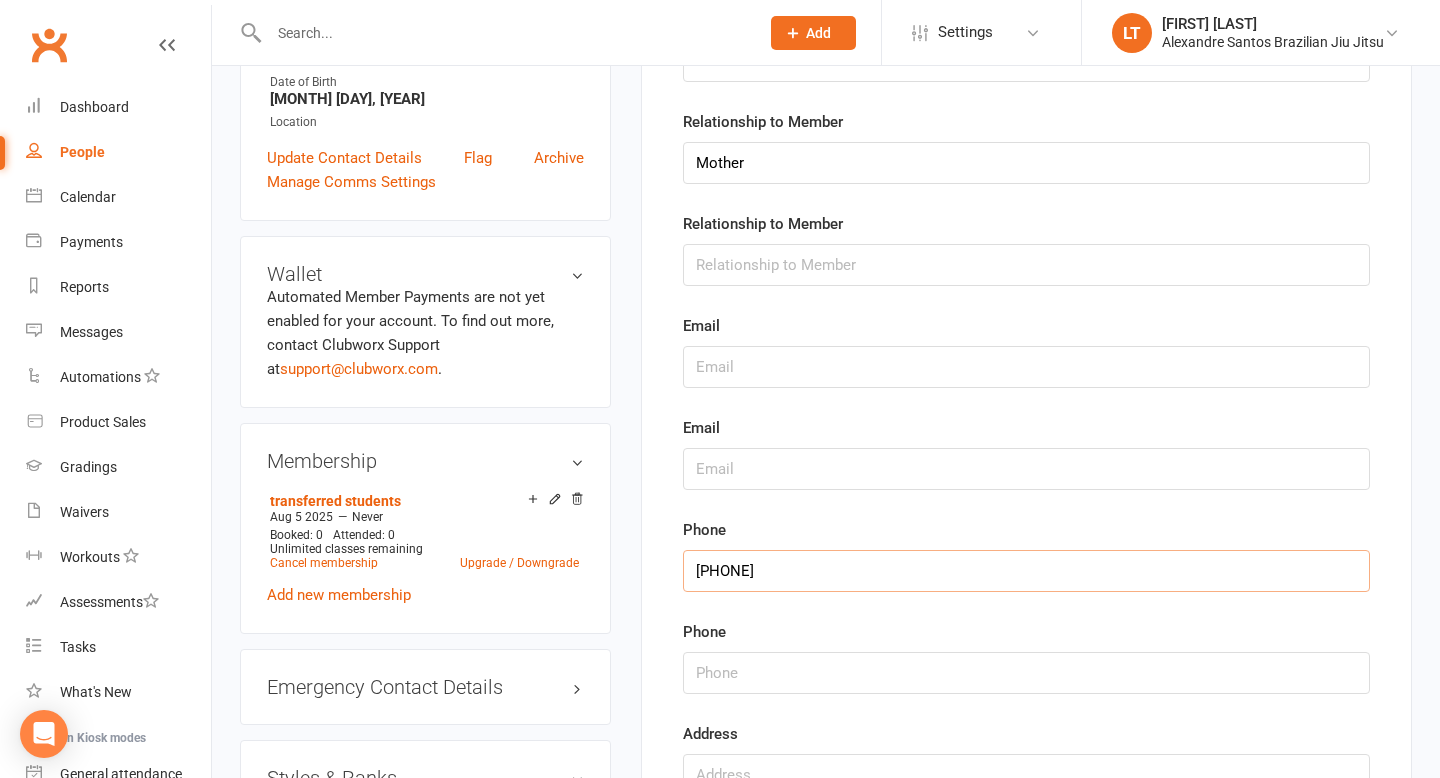 type on "[PHONE]" 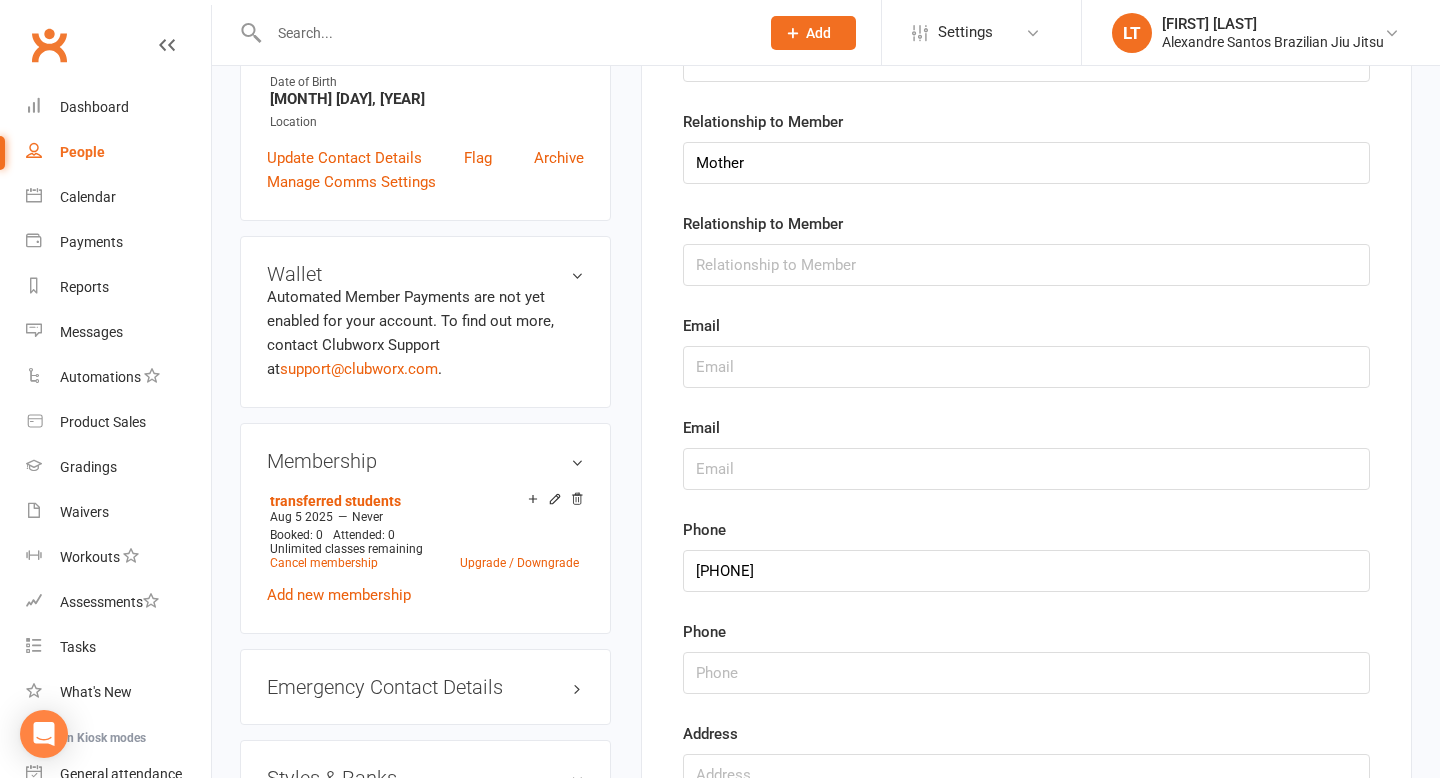 click on "Name  [FIRST] [LAST]
Name
Relationship to Member  Mother
Relationship to Member
Email
Email
Phone
Phone
Address
Address" at bounding box center [1026, 402] 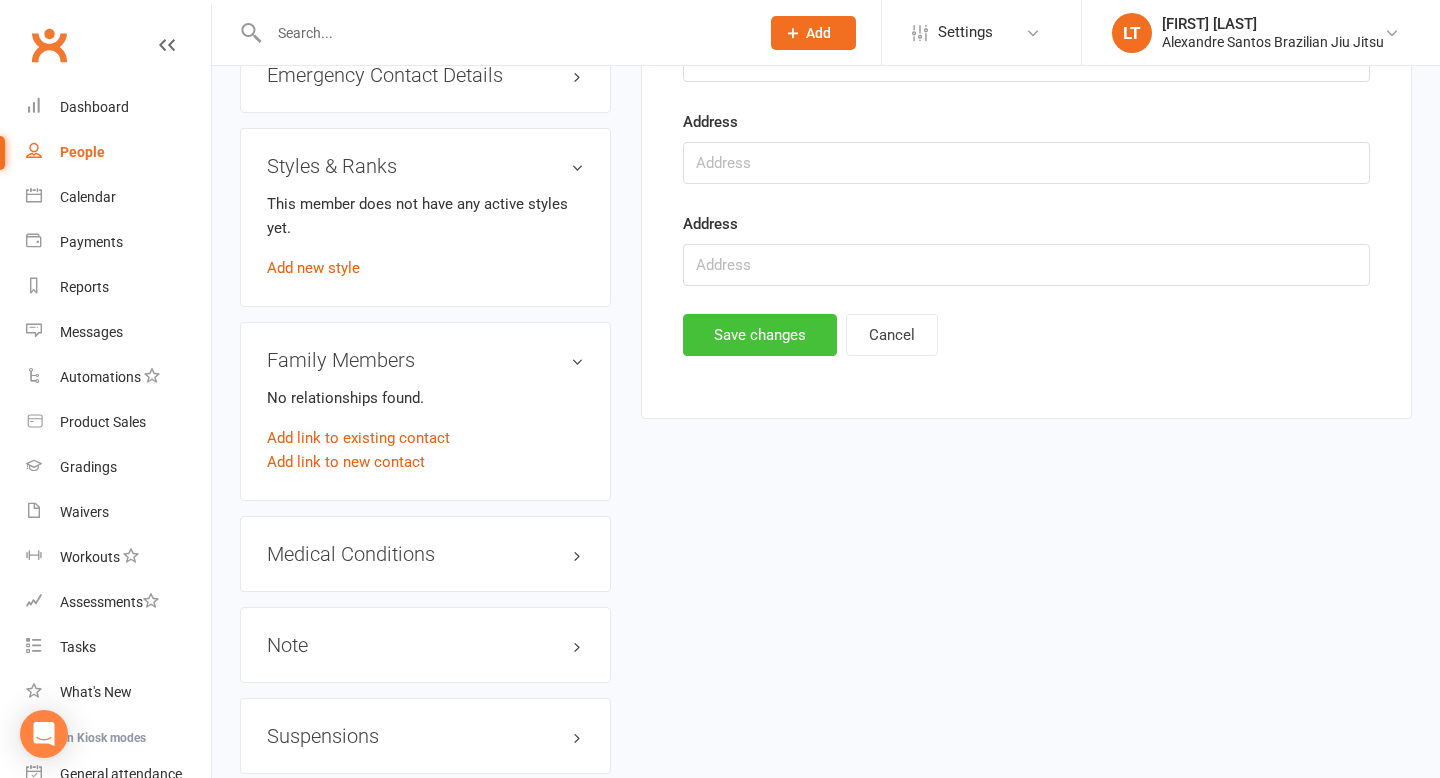 click on "Save changes" at bounding box center [760, 335] 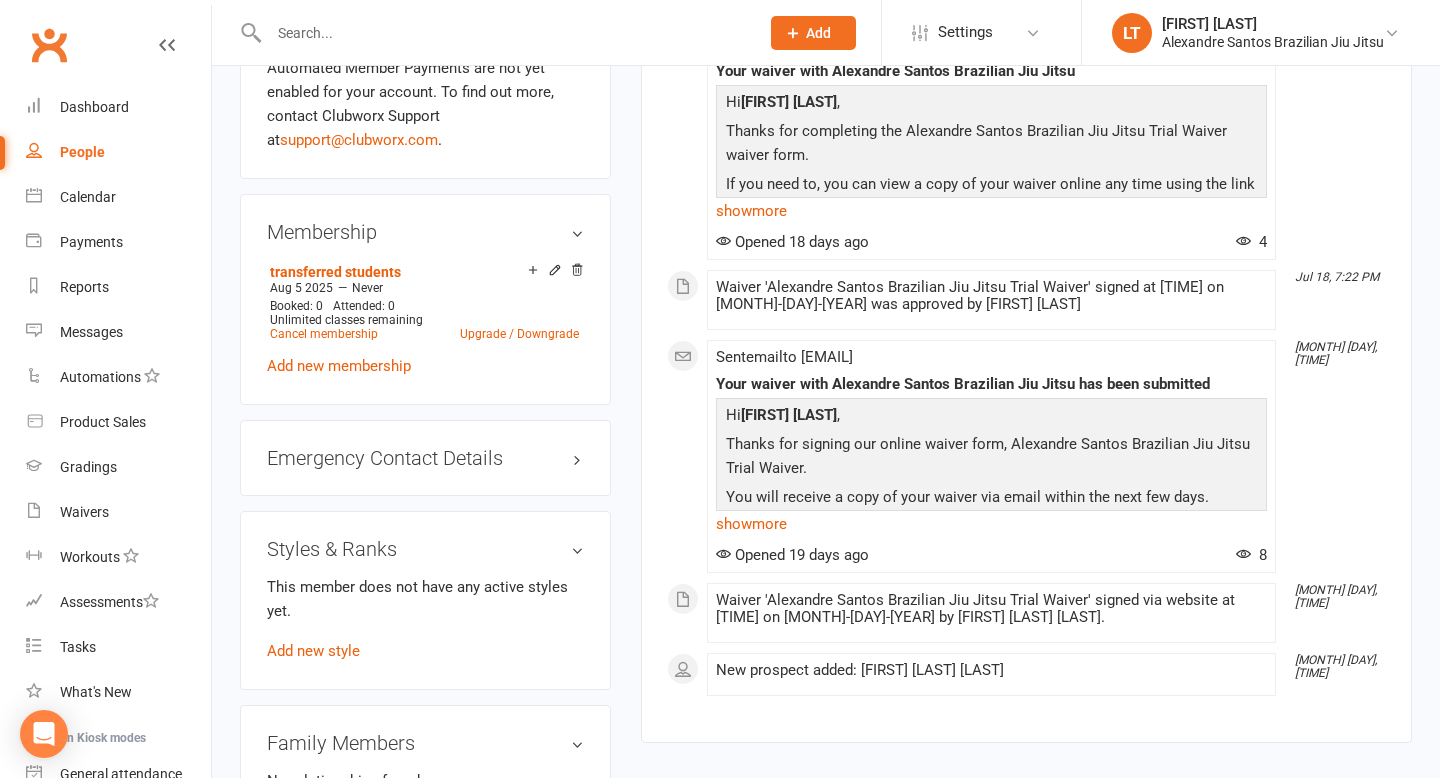 scroll, scrollTop: 947, scrollLeft: 0, axis: vertical 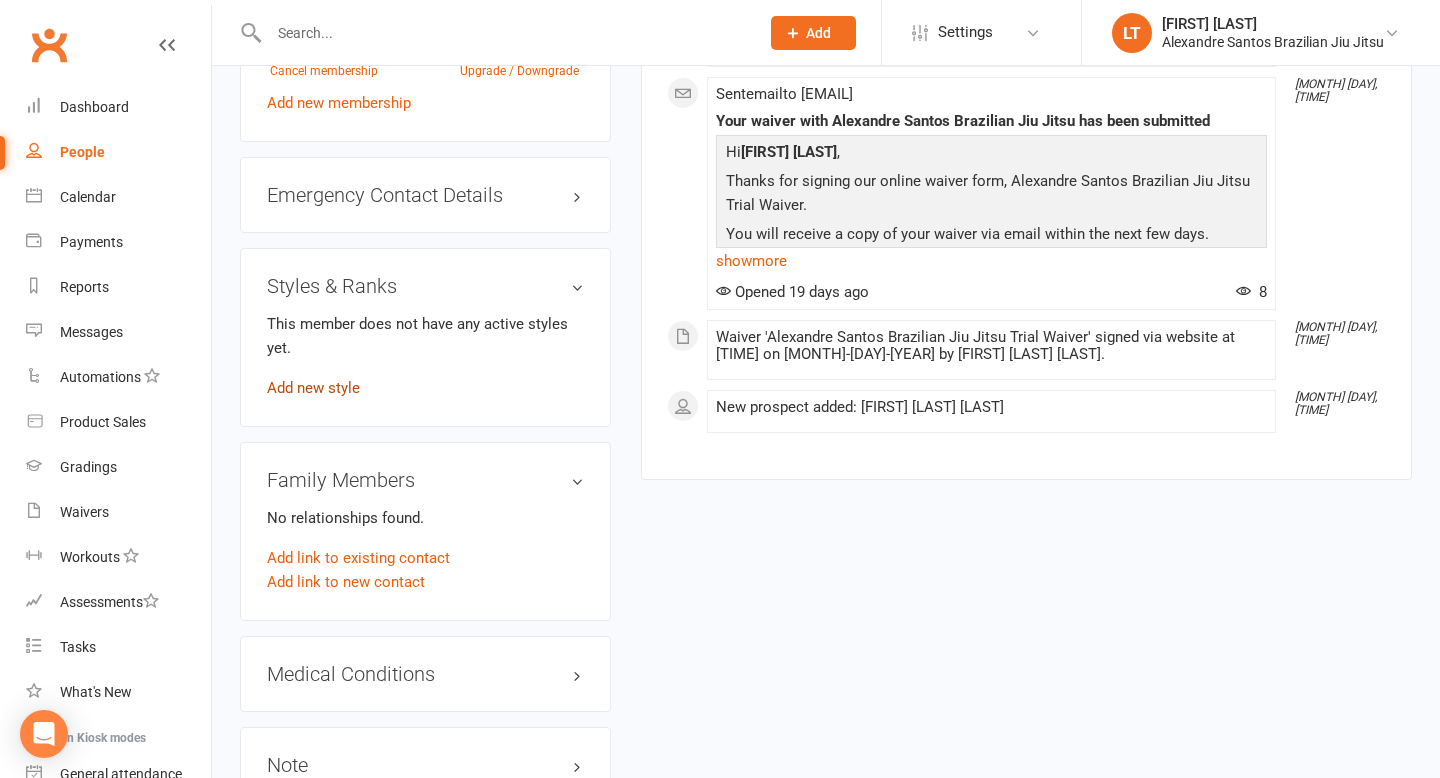 click on "Add new style" at bounding box center [313, 388] 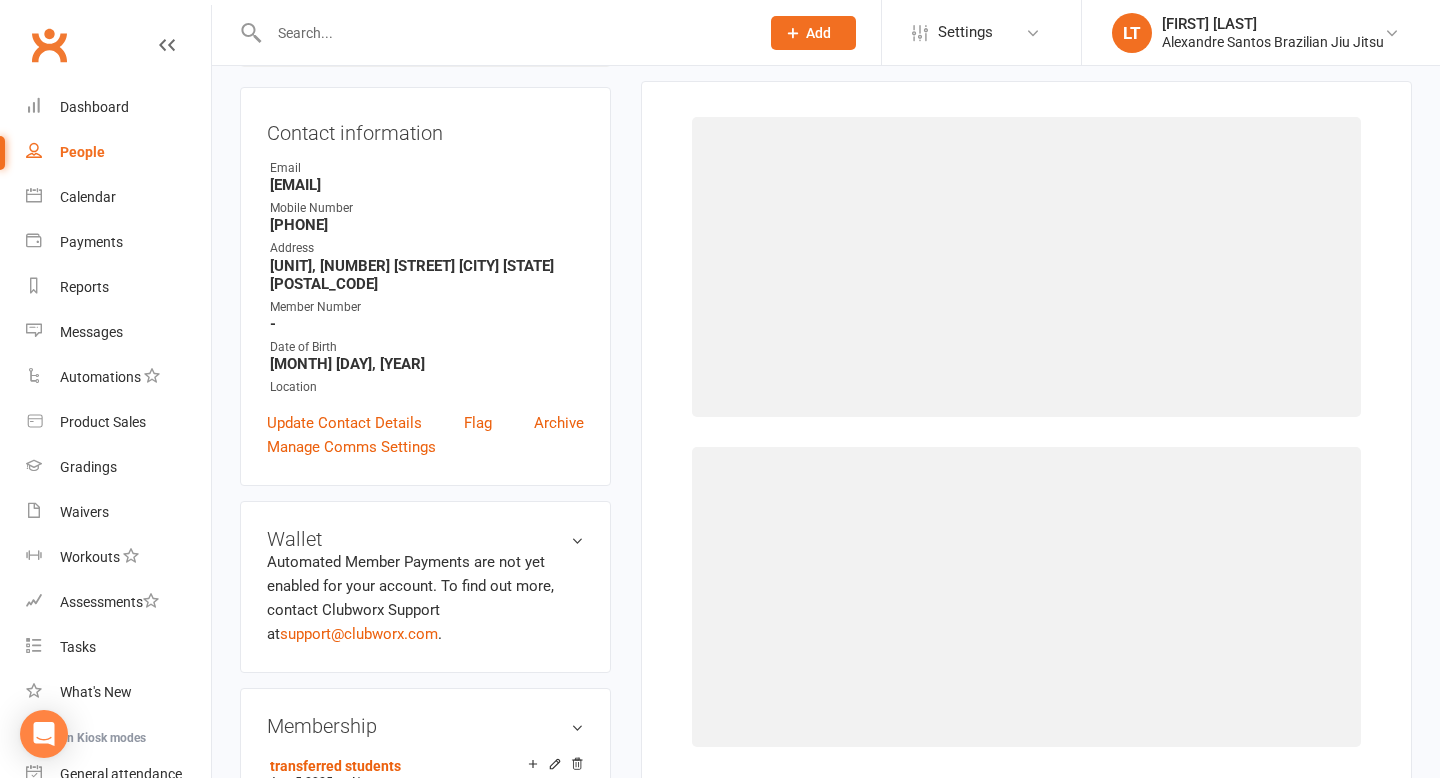 scroll, scrollTop: 171, scrollLeft: 0, axis: vertical 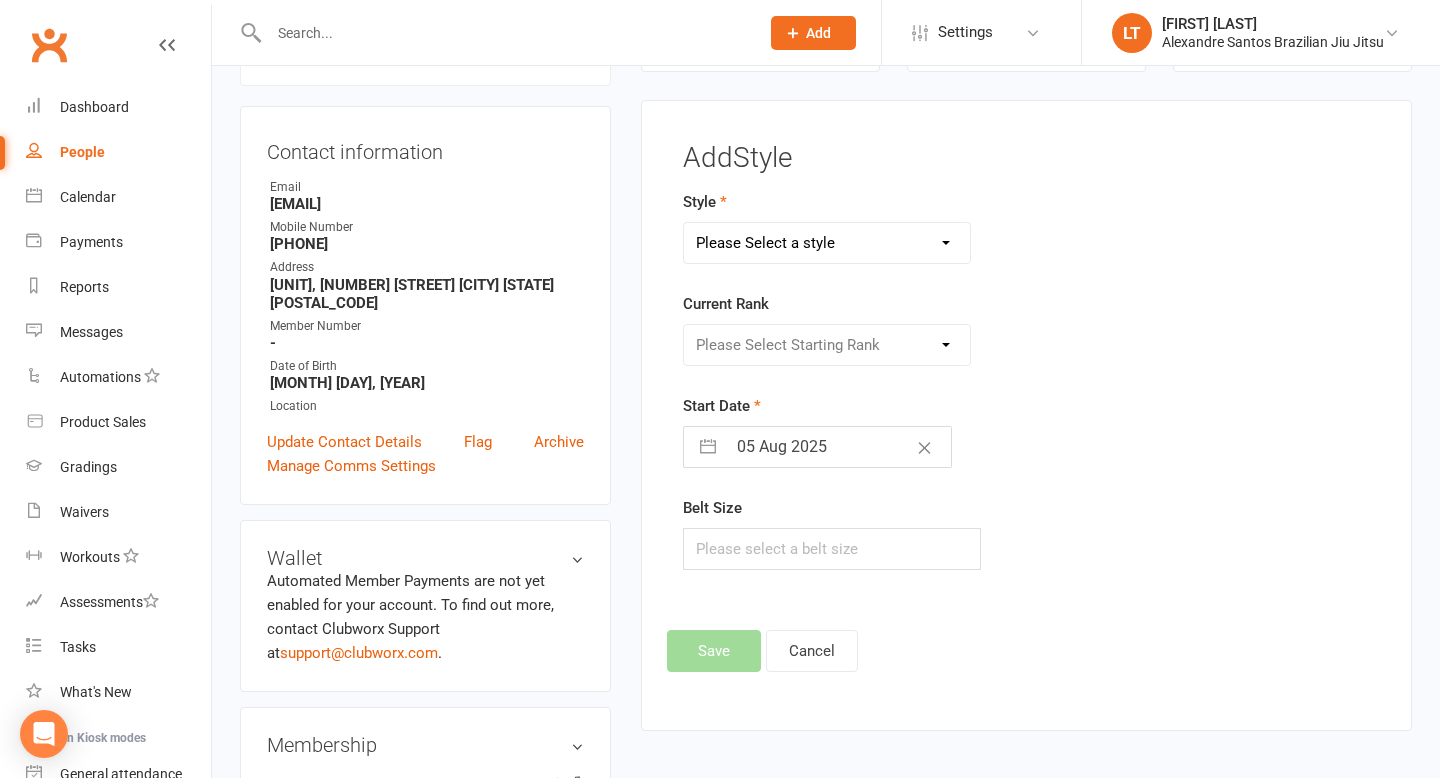 click on "Please Select a style Adults BJJ Program Kids BJJ Program" at bounding box center (827, 243) 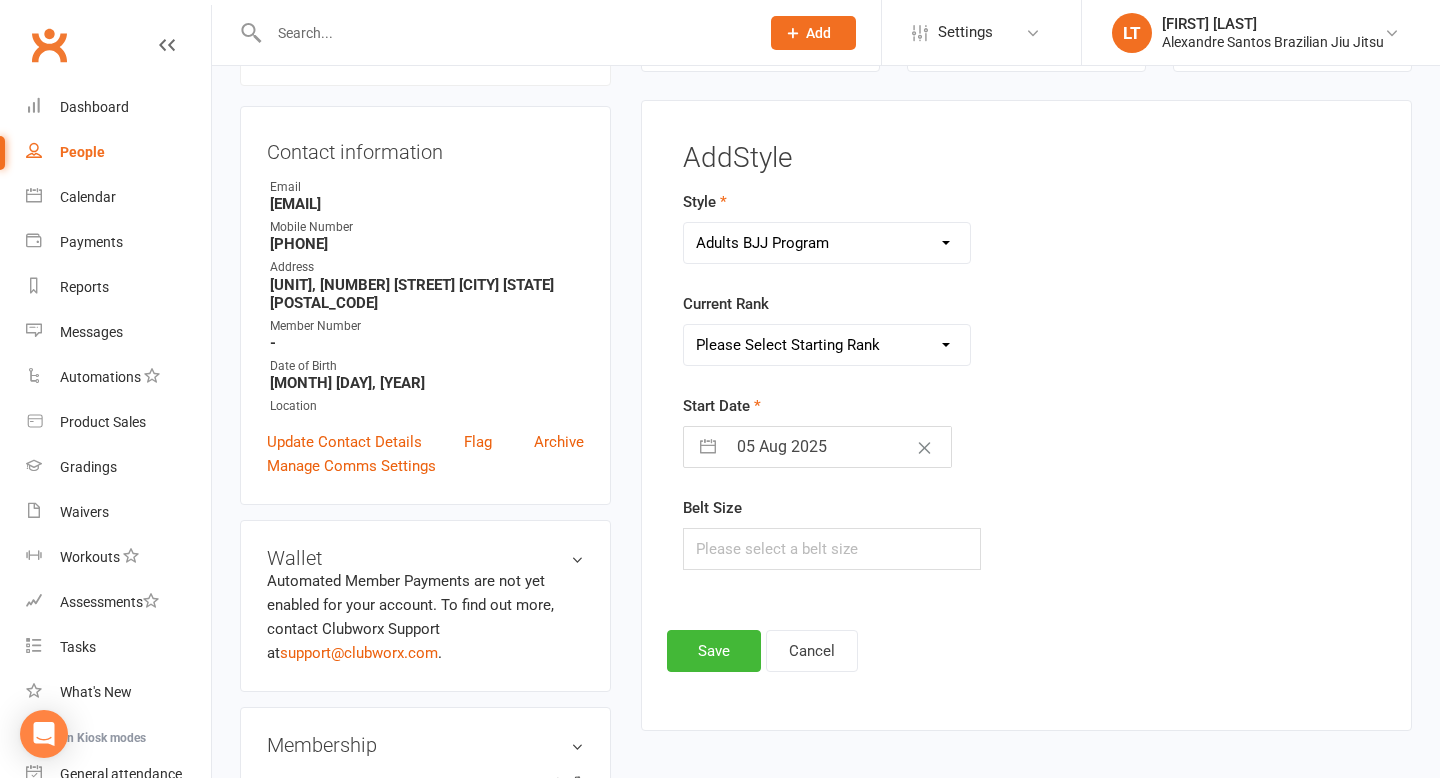 click on "Adults BJJ Program Kids BJJ Program" at bounding box center (827, 243) 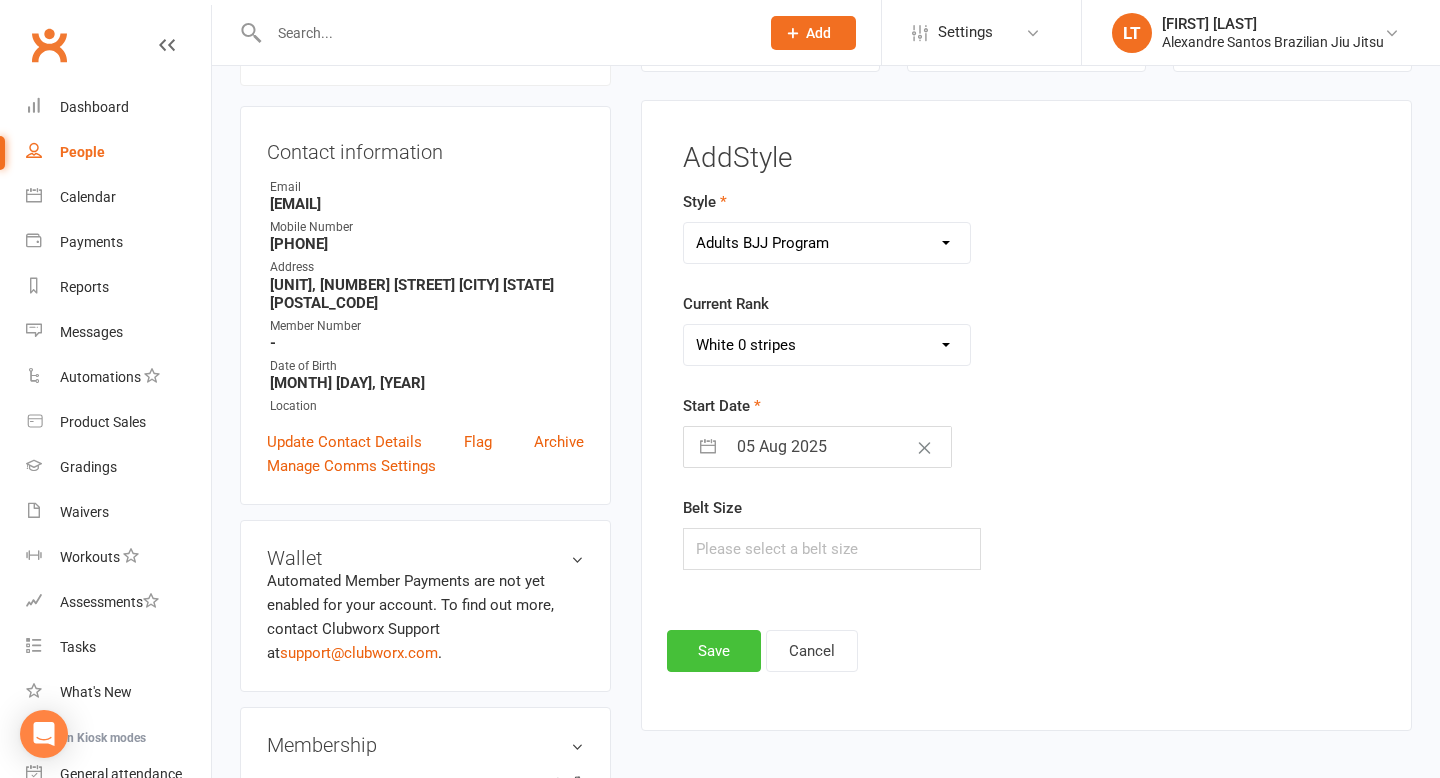 click on "Save" at bounding box center (714, 651) 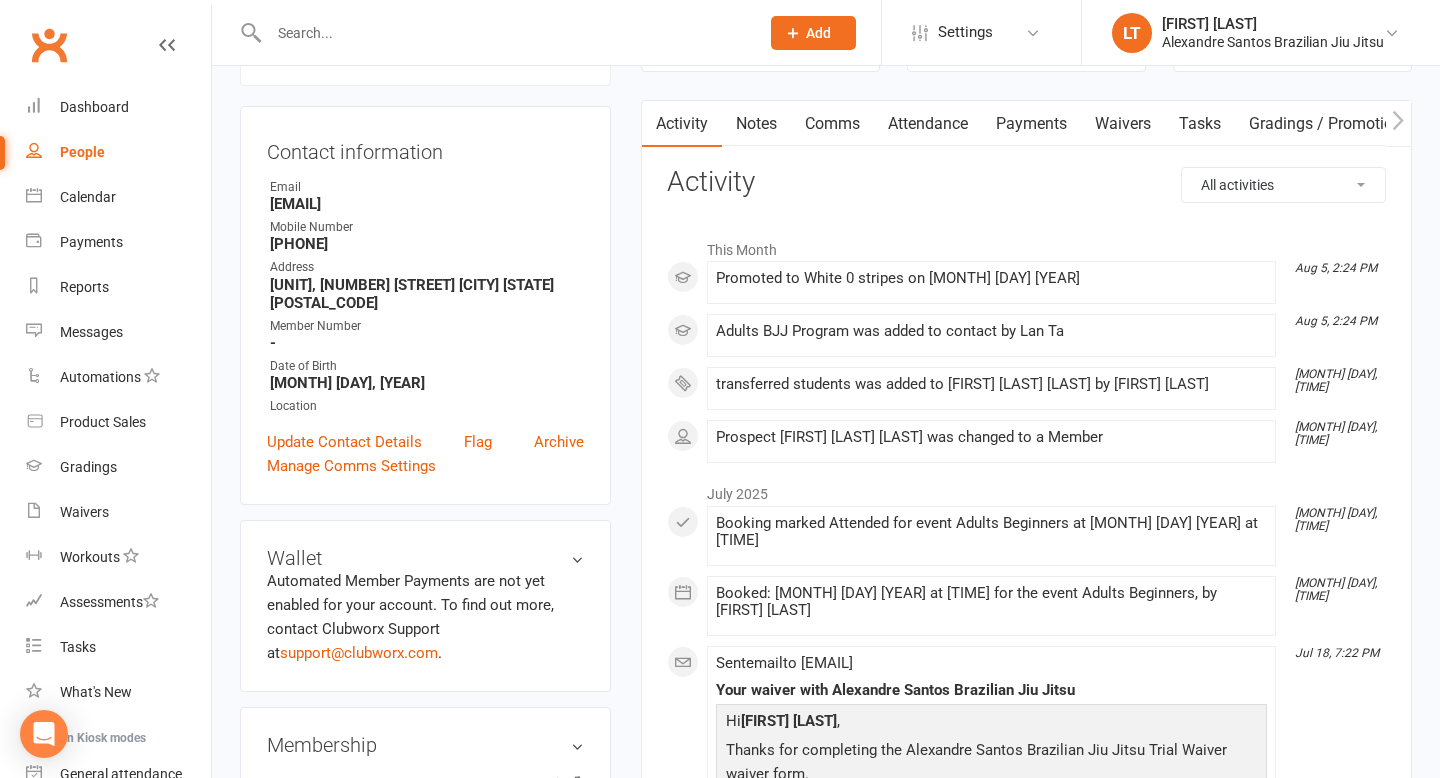 drag, startPoint x: 483, startPoint y: 223, endPoint x: 272, endPoint y: 222, distance: 211.00237 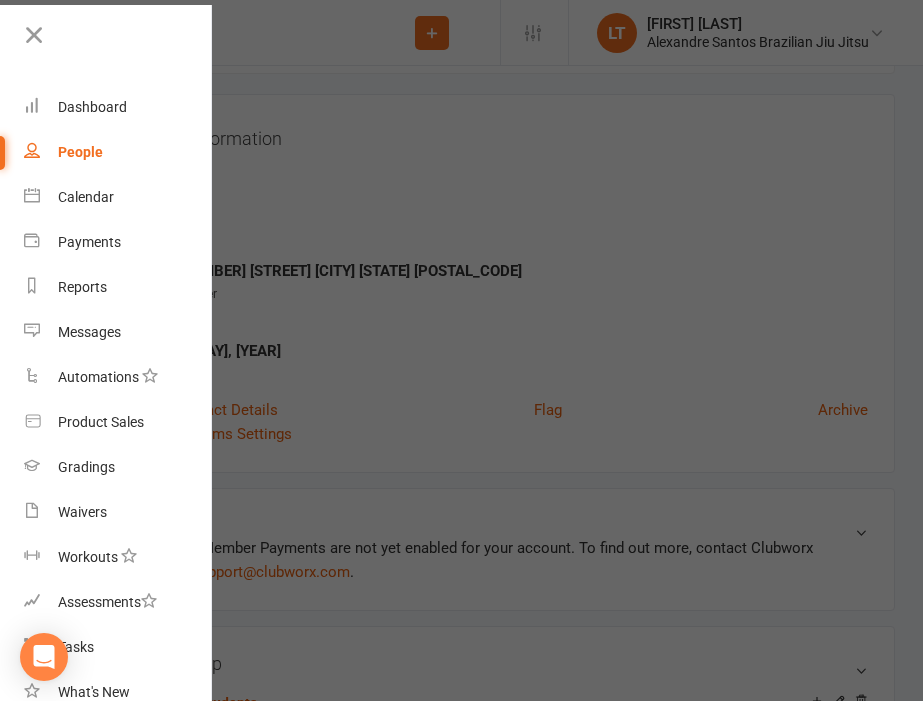 click at bounding box center (461, 350) 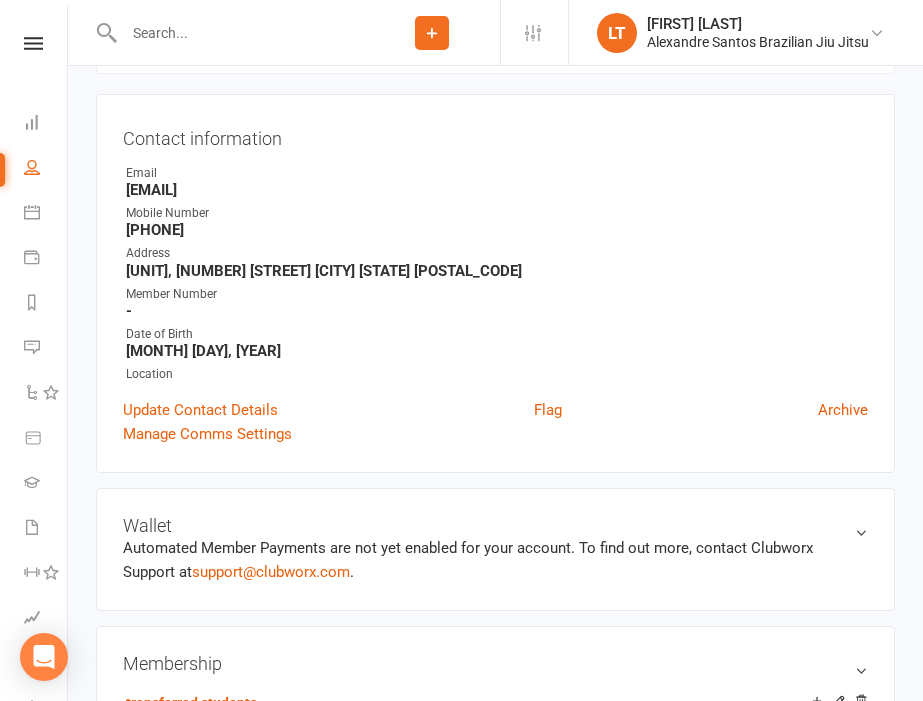 drag, startPoint x: 341, startPoint y: 188, endPoint x: 126, endPoint y: 184, distance: 215.0372 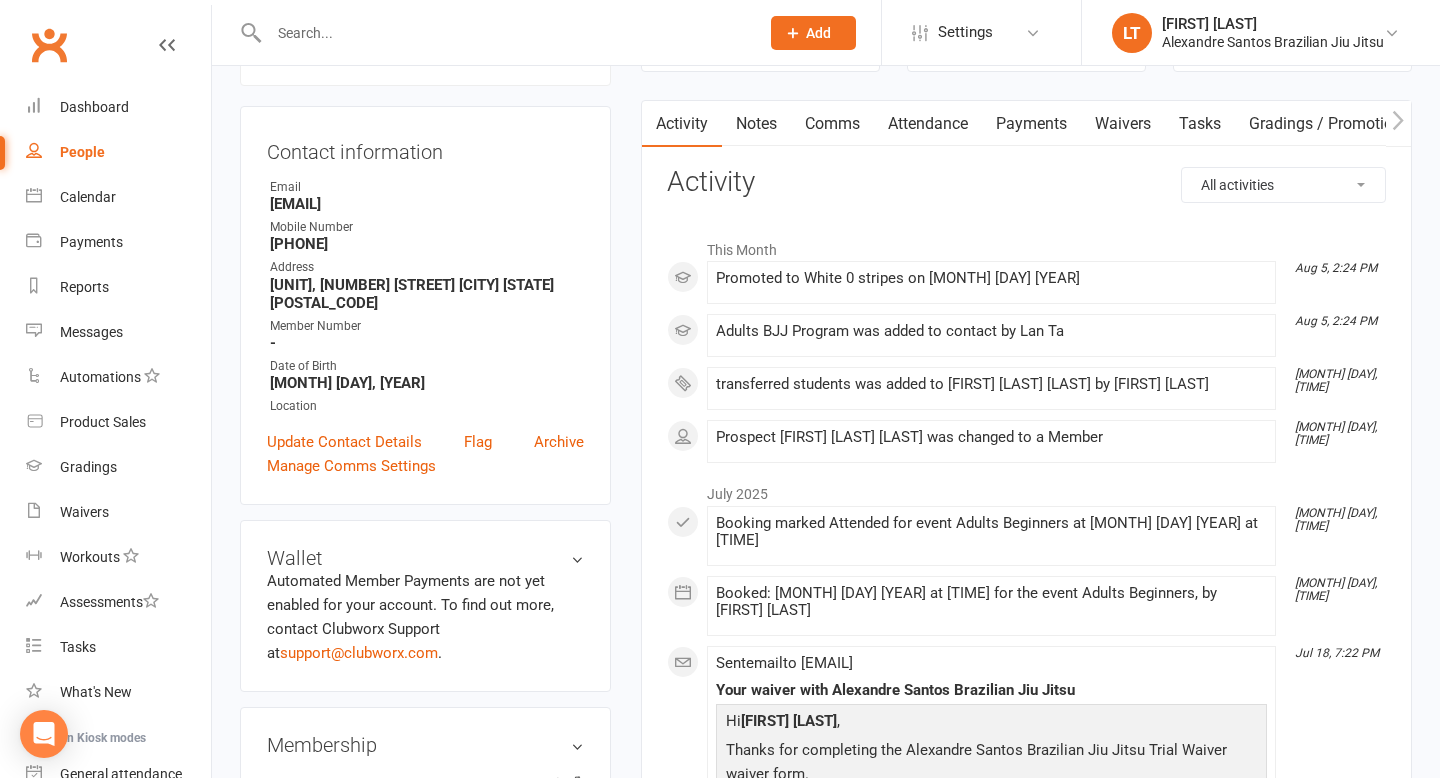 scroll, scrollTop: 0, scrollLeft: 0, axis: both 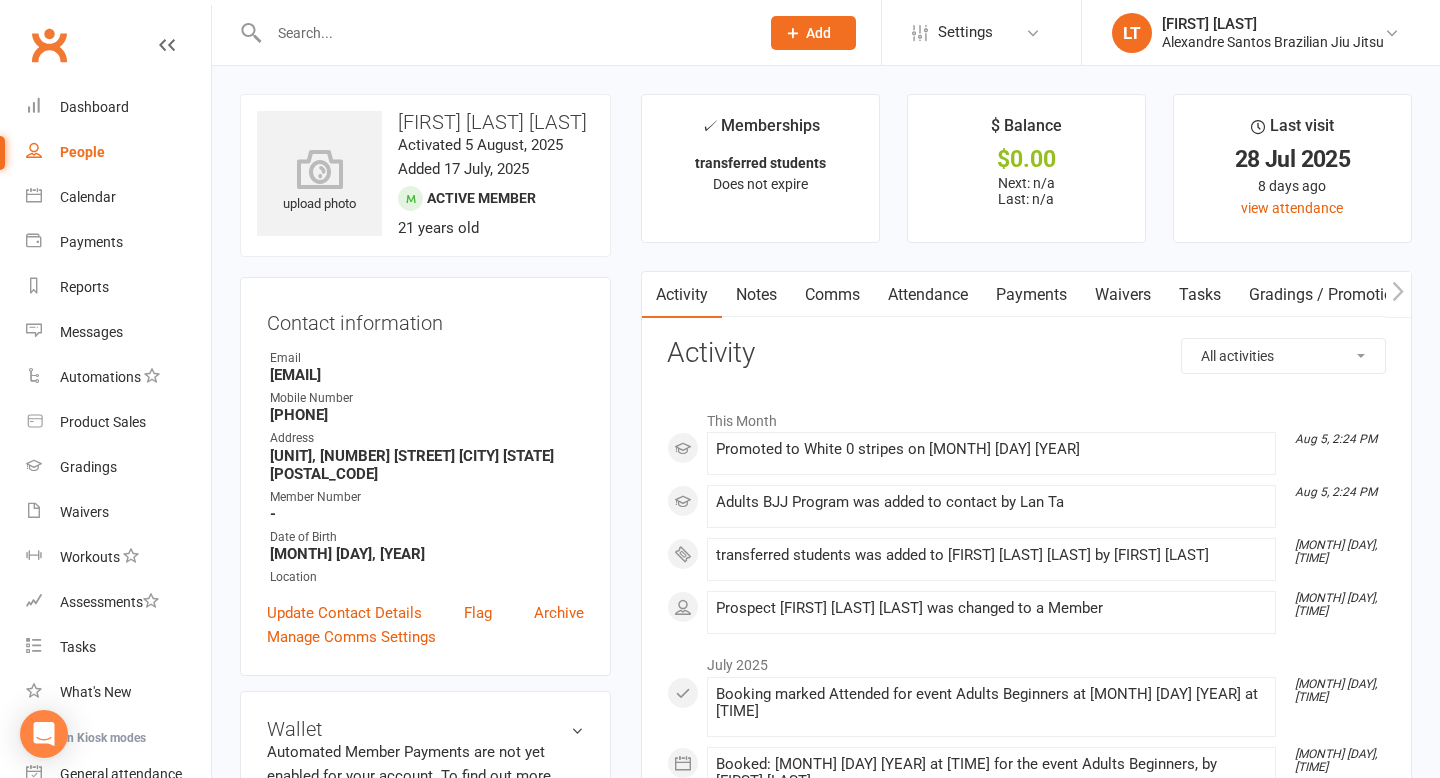 click at bounding box center (504, 33) 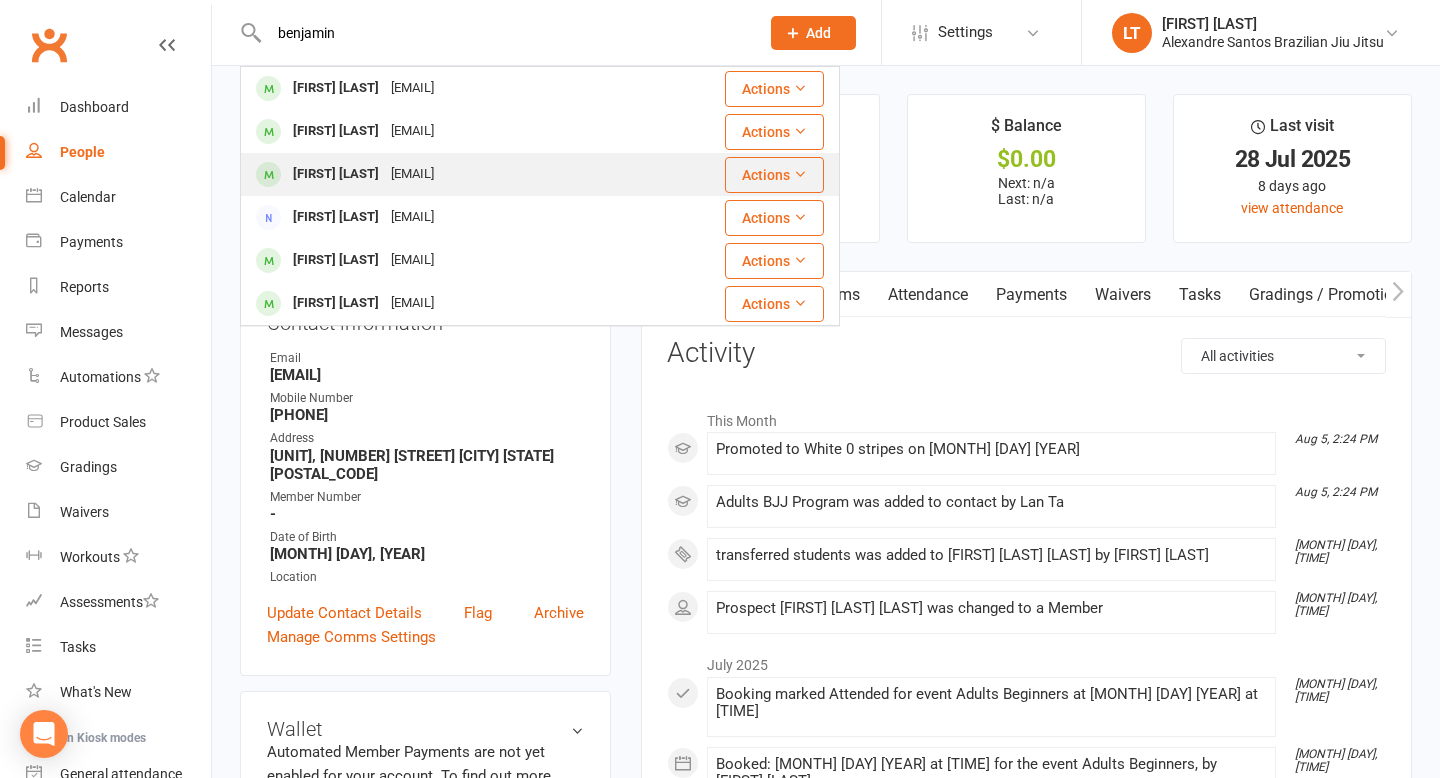 type on "benjamin" 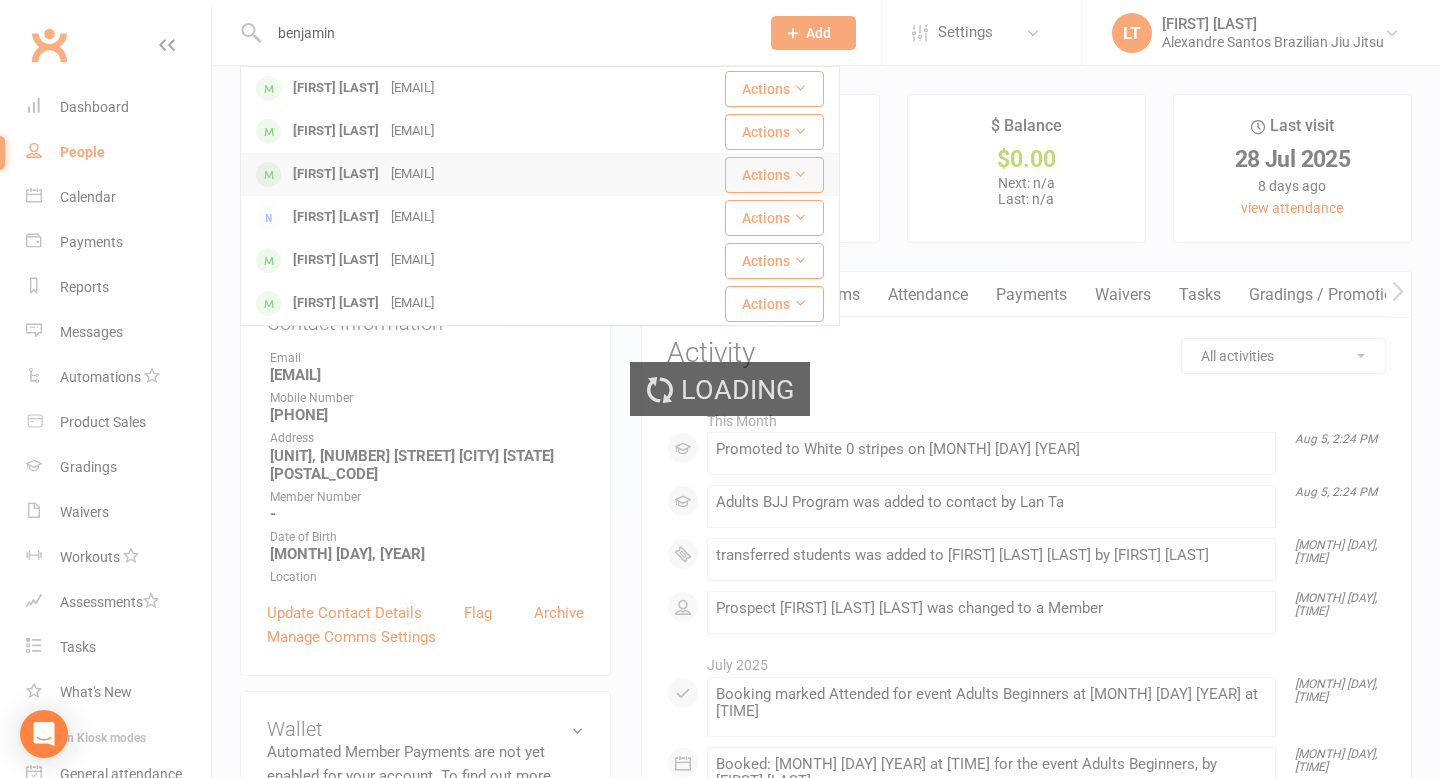 type 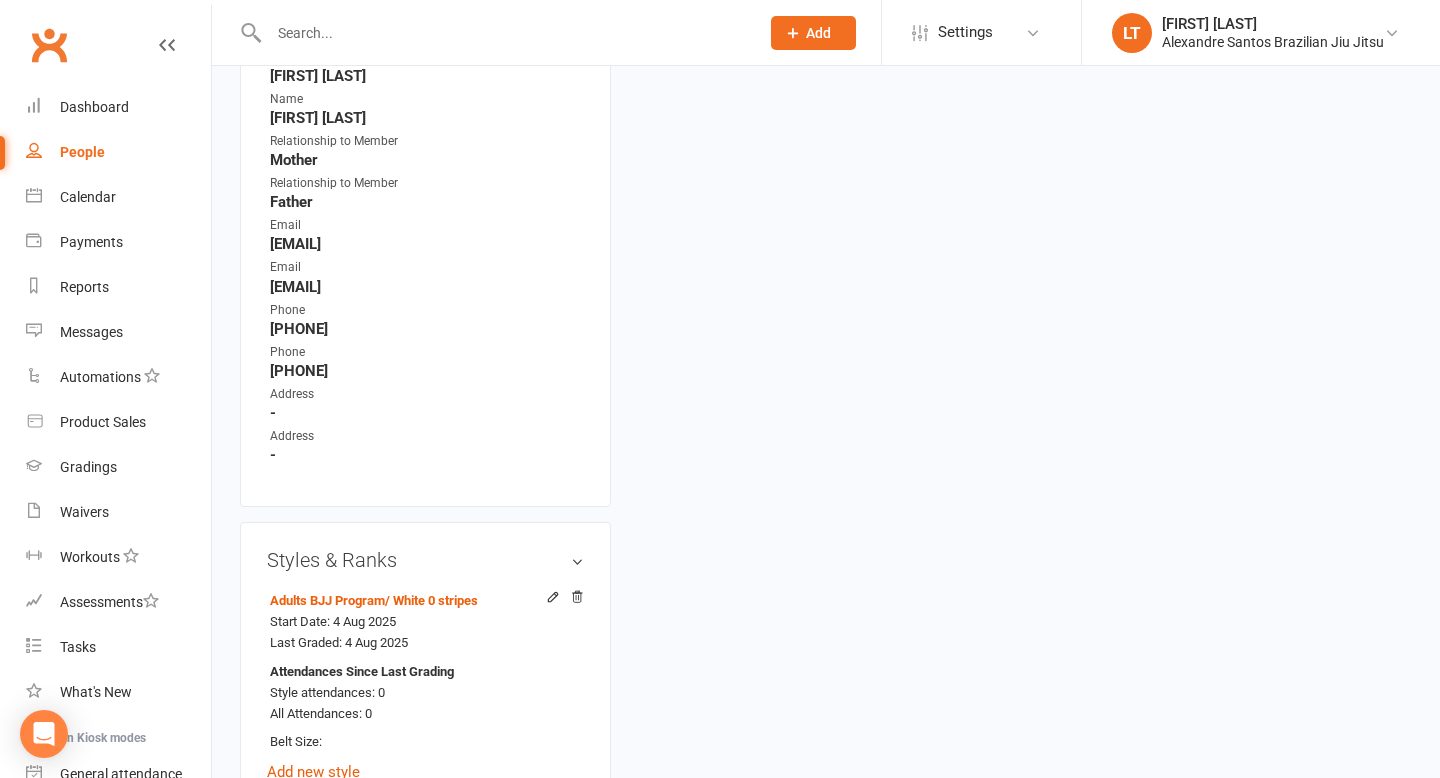 scroll, scrollTop: 0, scrollLeft: 0, axis: both 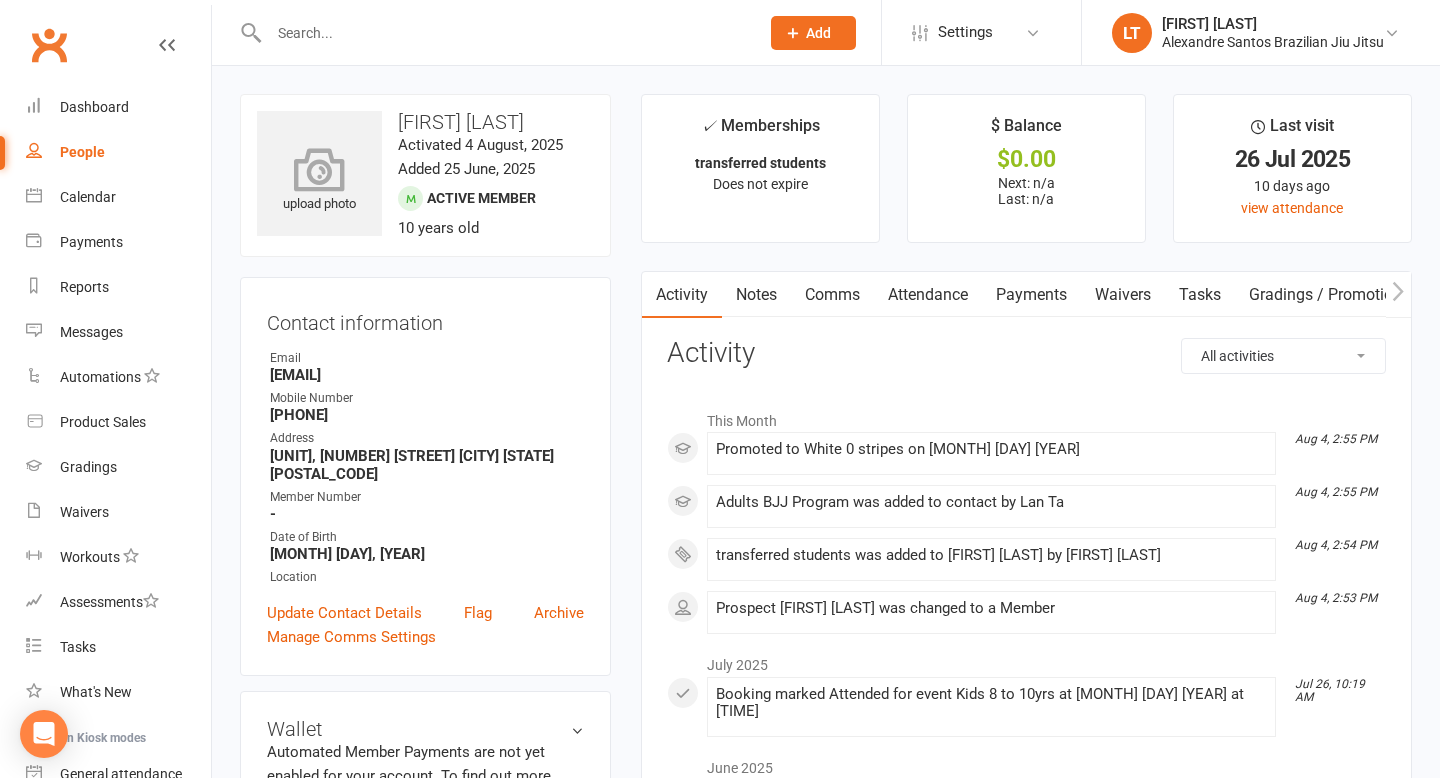 click on "upload photo" at bounding box center (319, 173) 